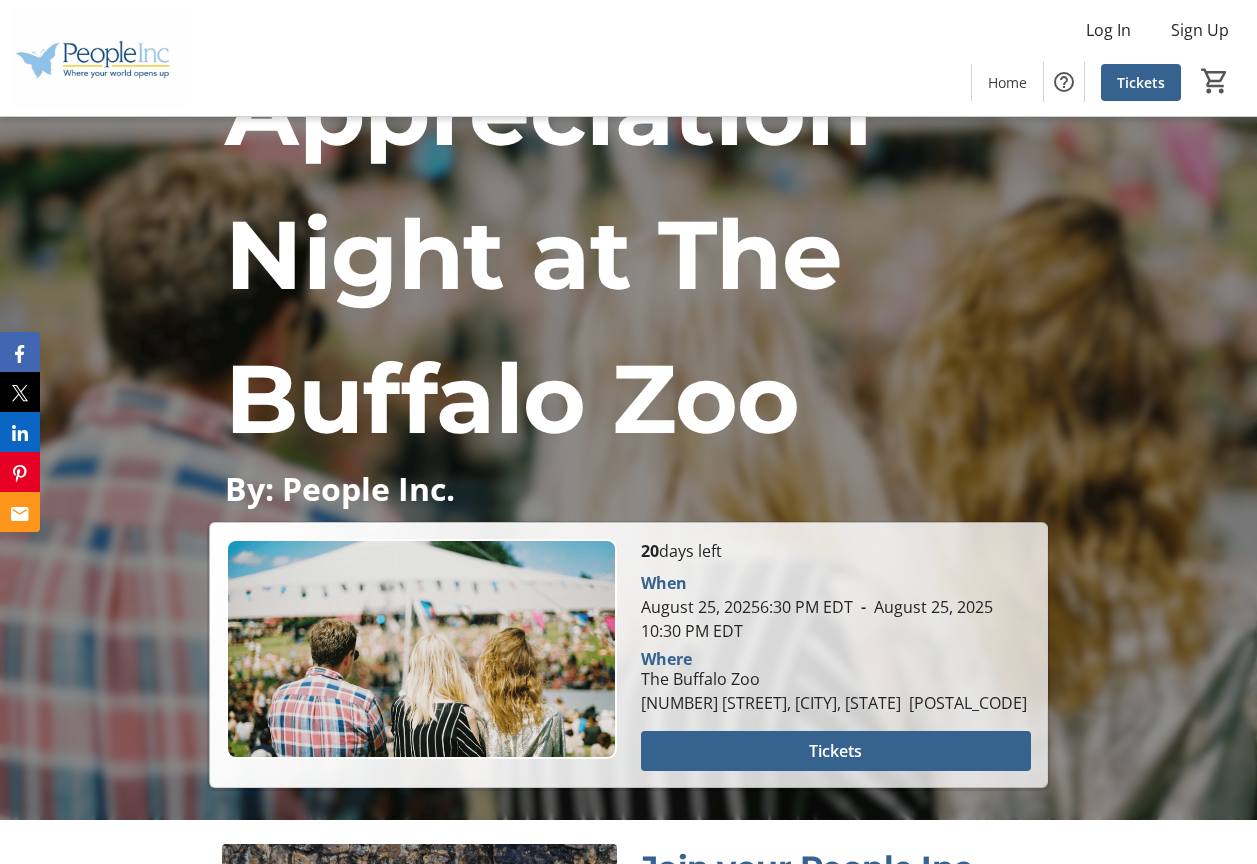 scroll, scrollTop: 300, scrollLeft: 0, axis: vertical 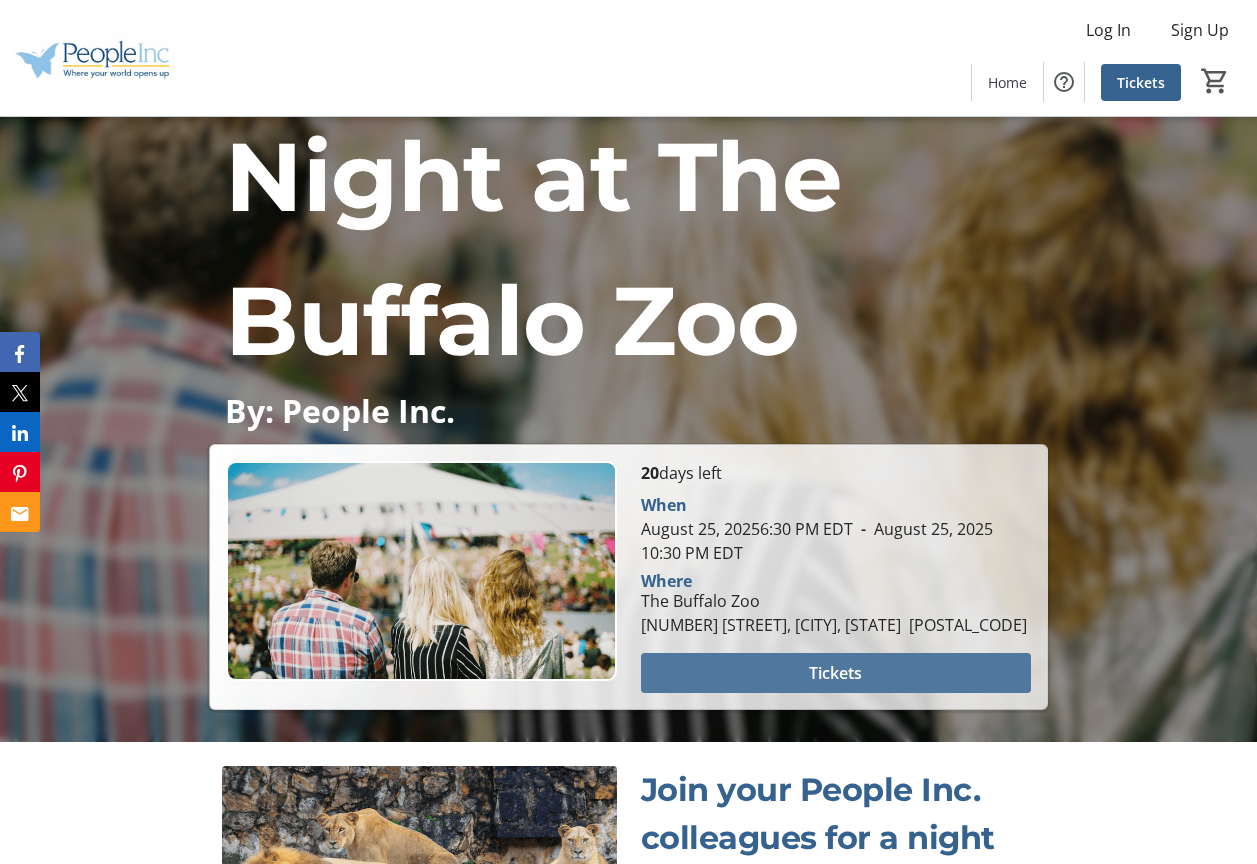 click at bounding box center (836, 673) 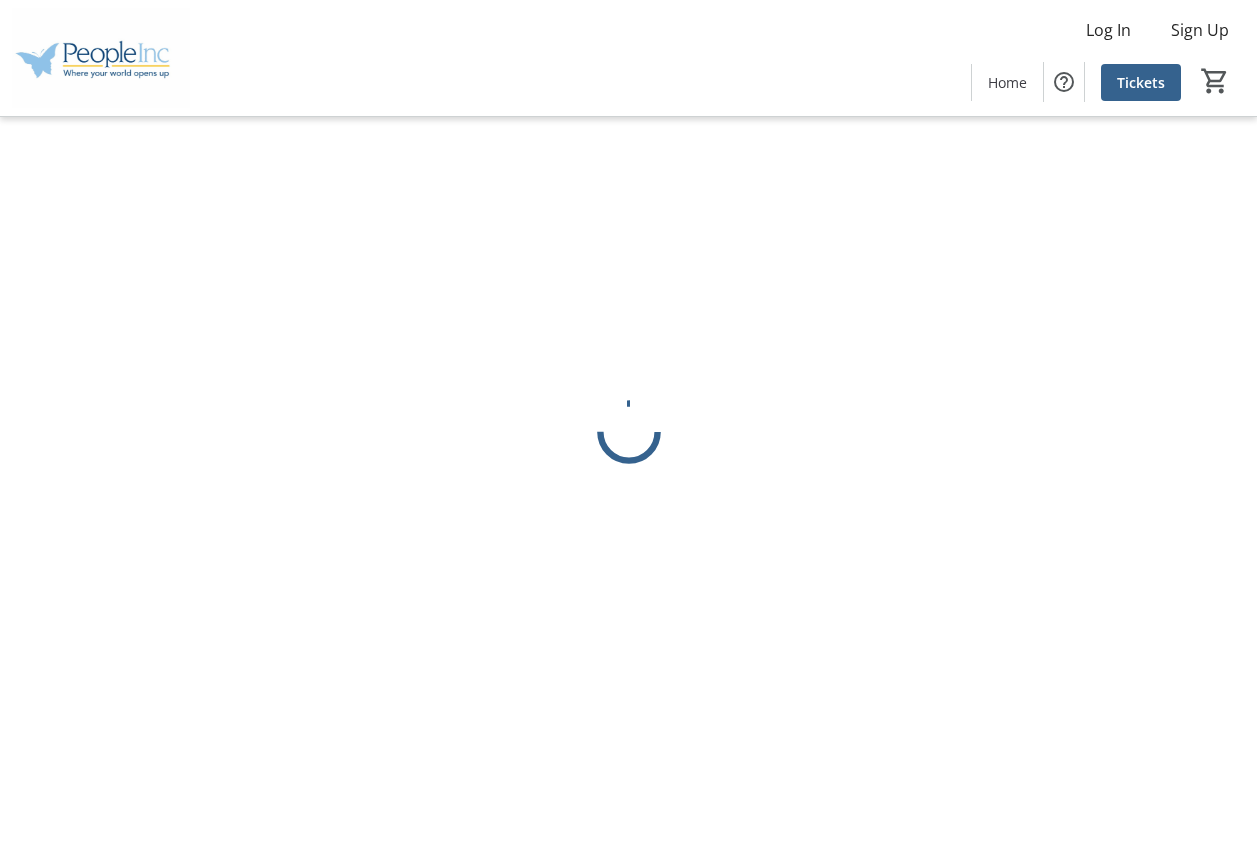 scroll, scrollTop: 0, scrollLeft: 0, axis: both 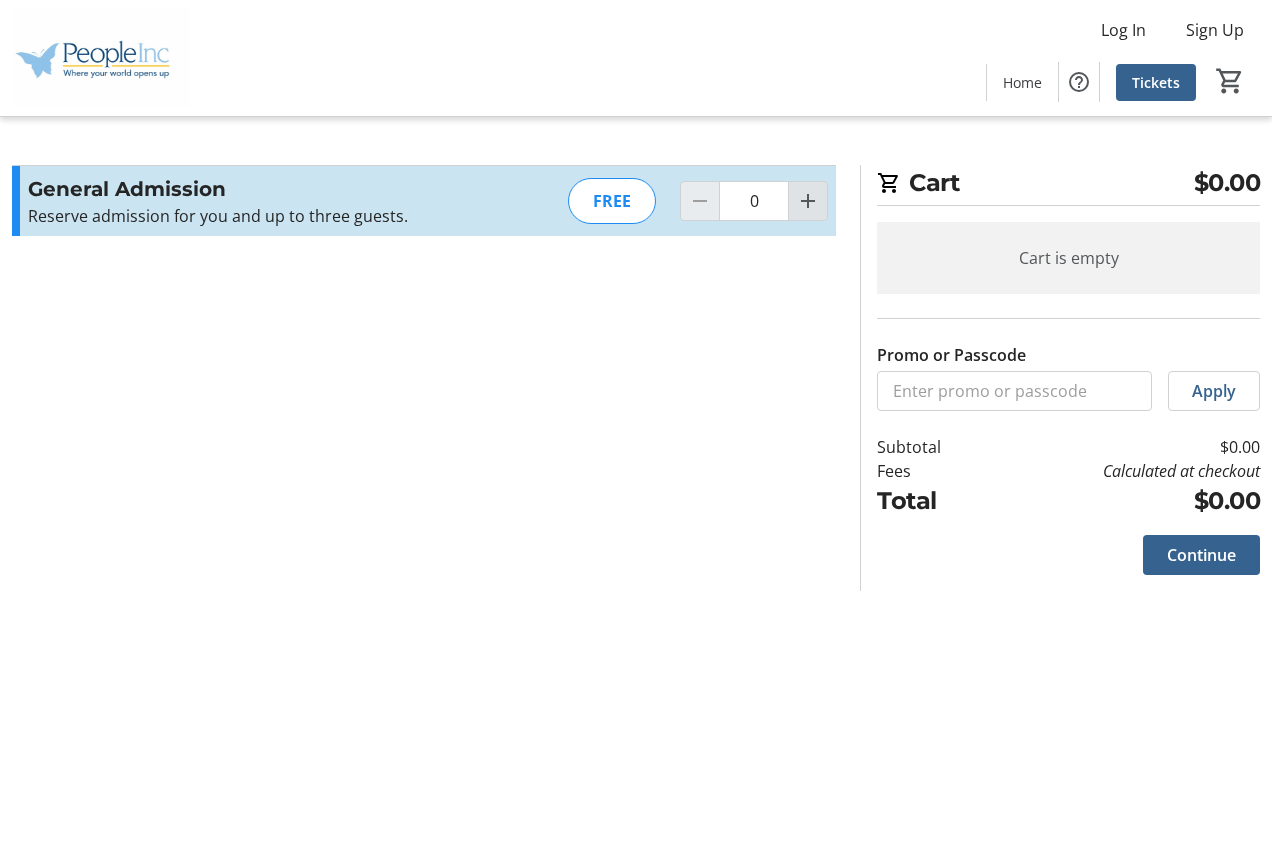 click 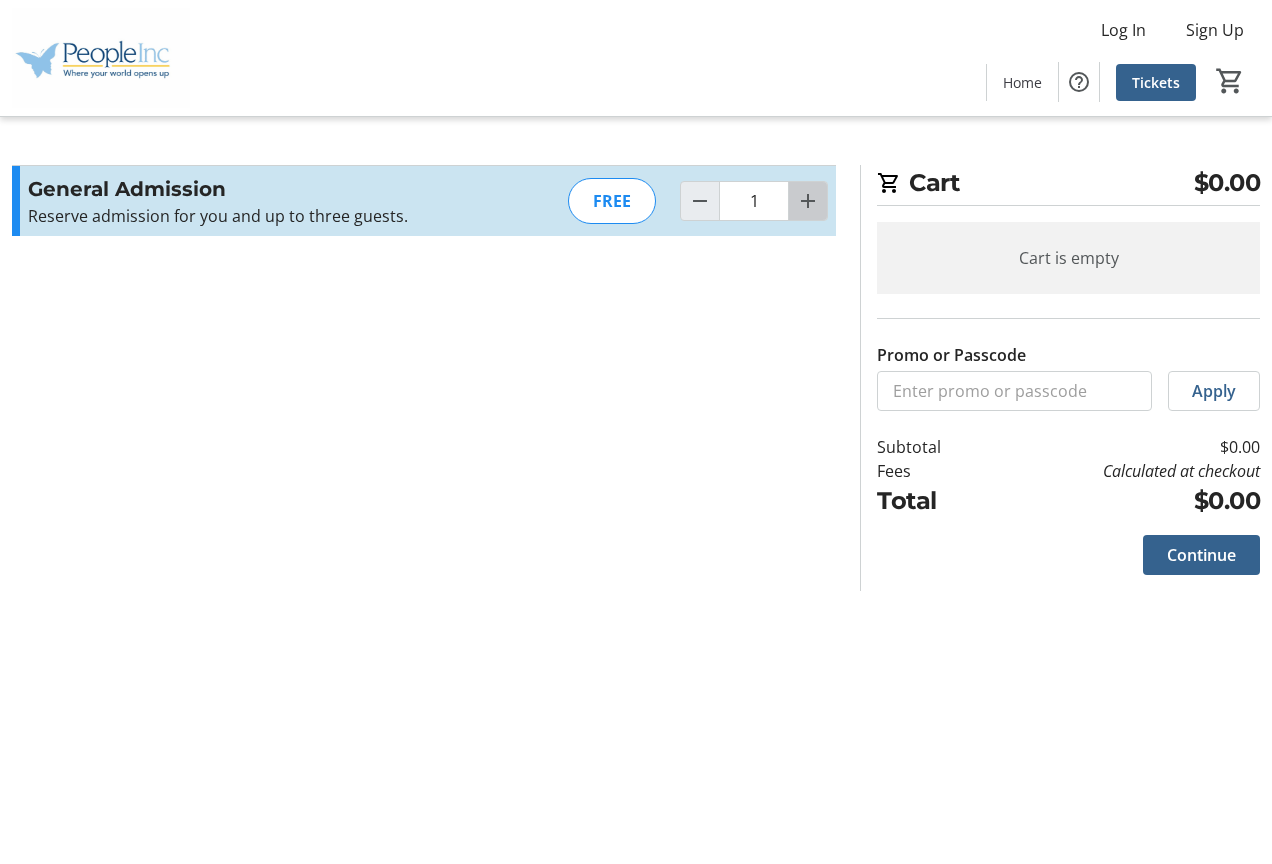 click 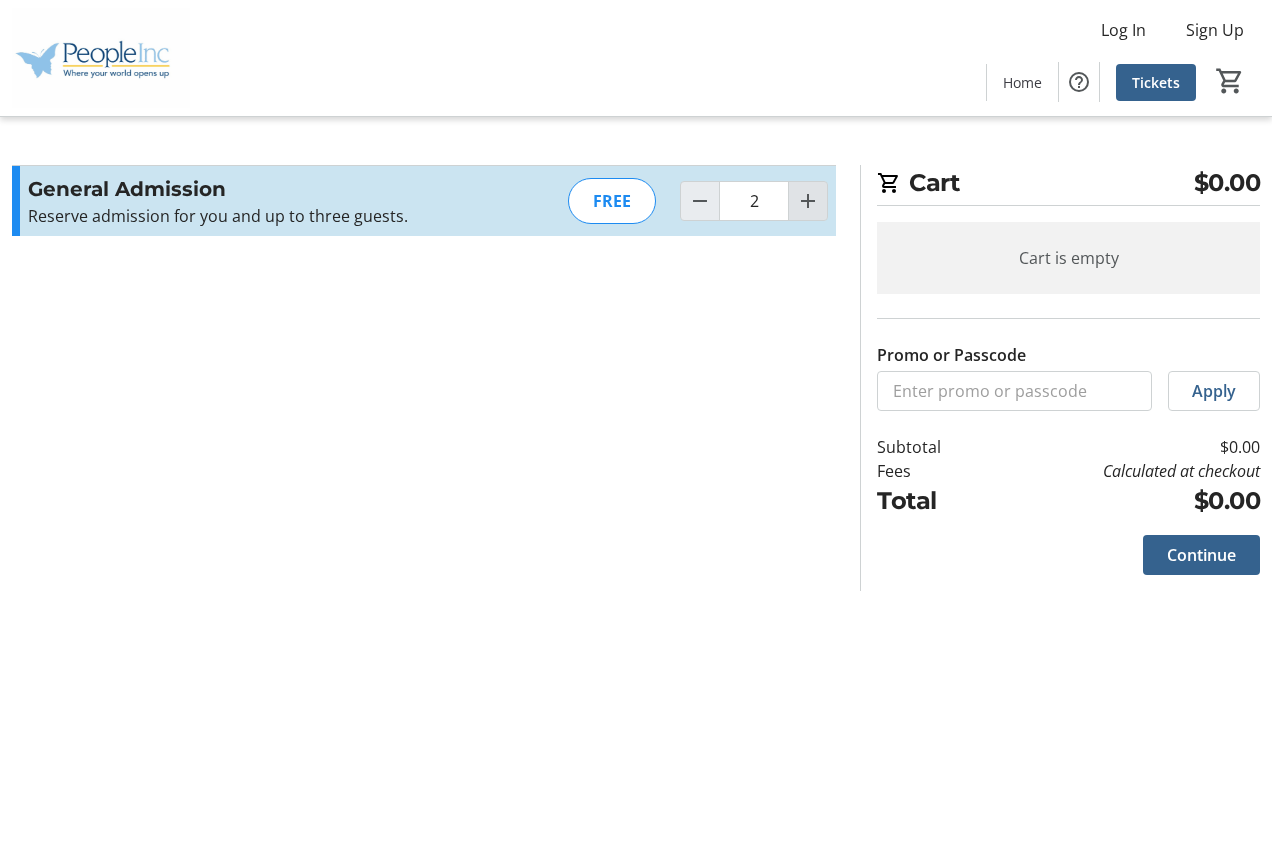 click 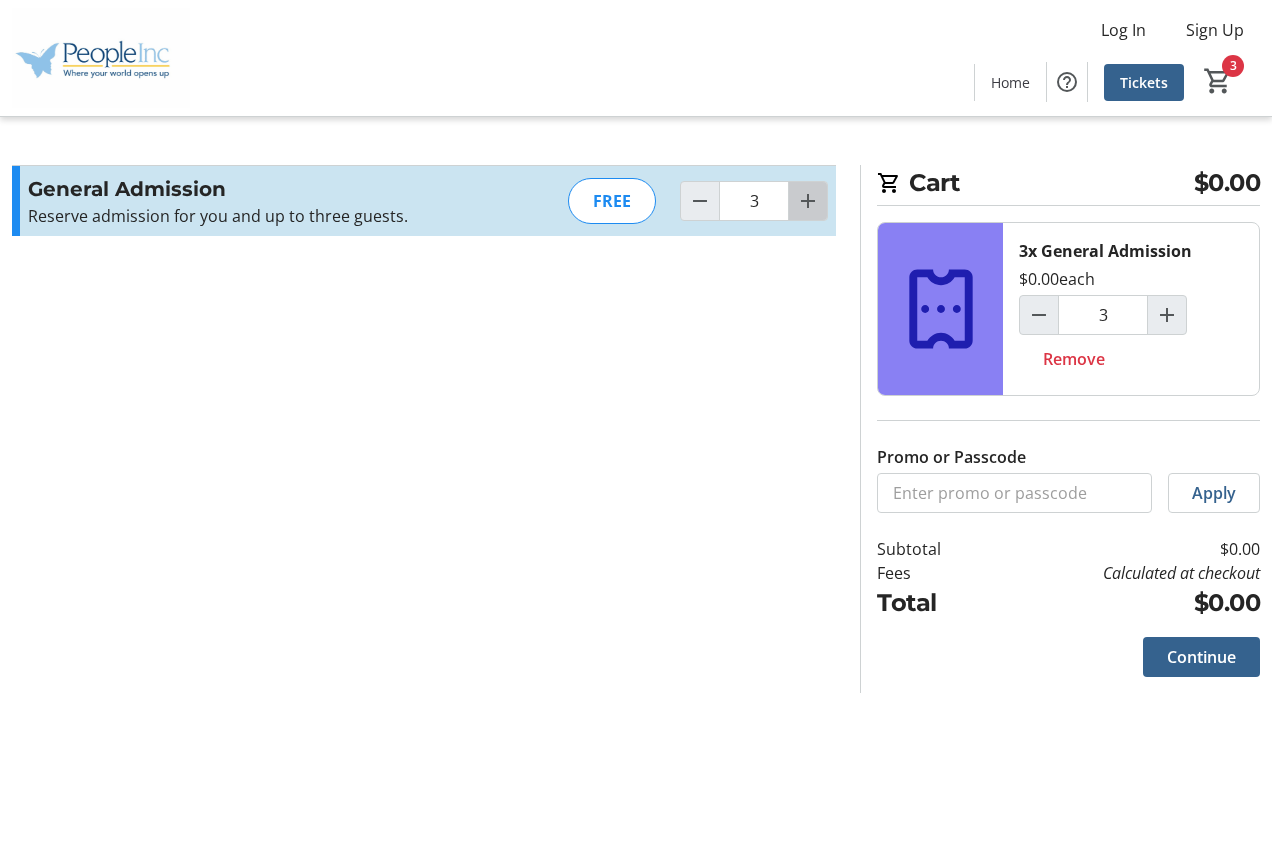 click 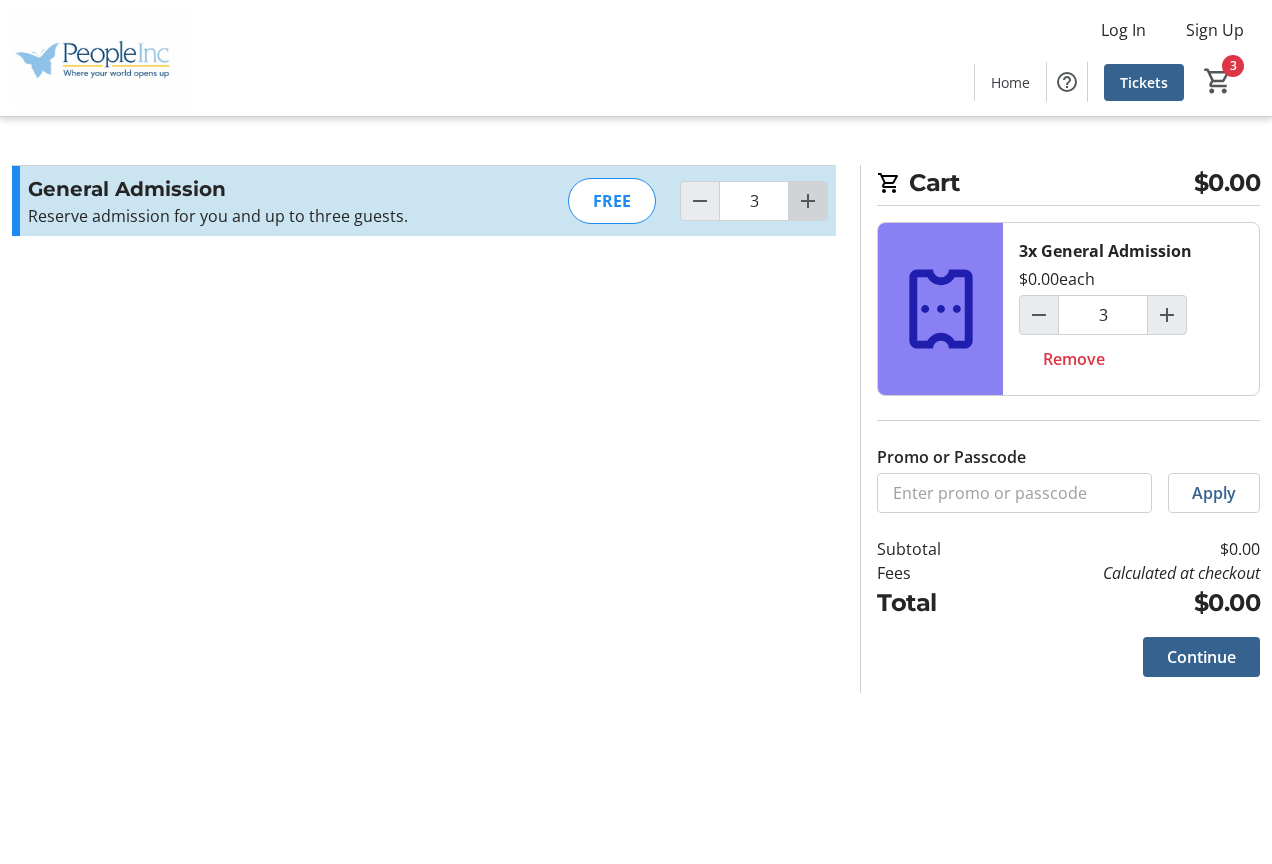 type on "4" 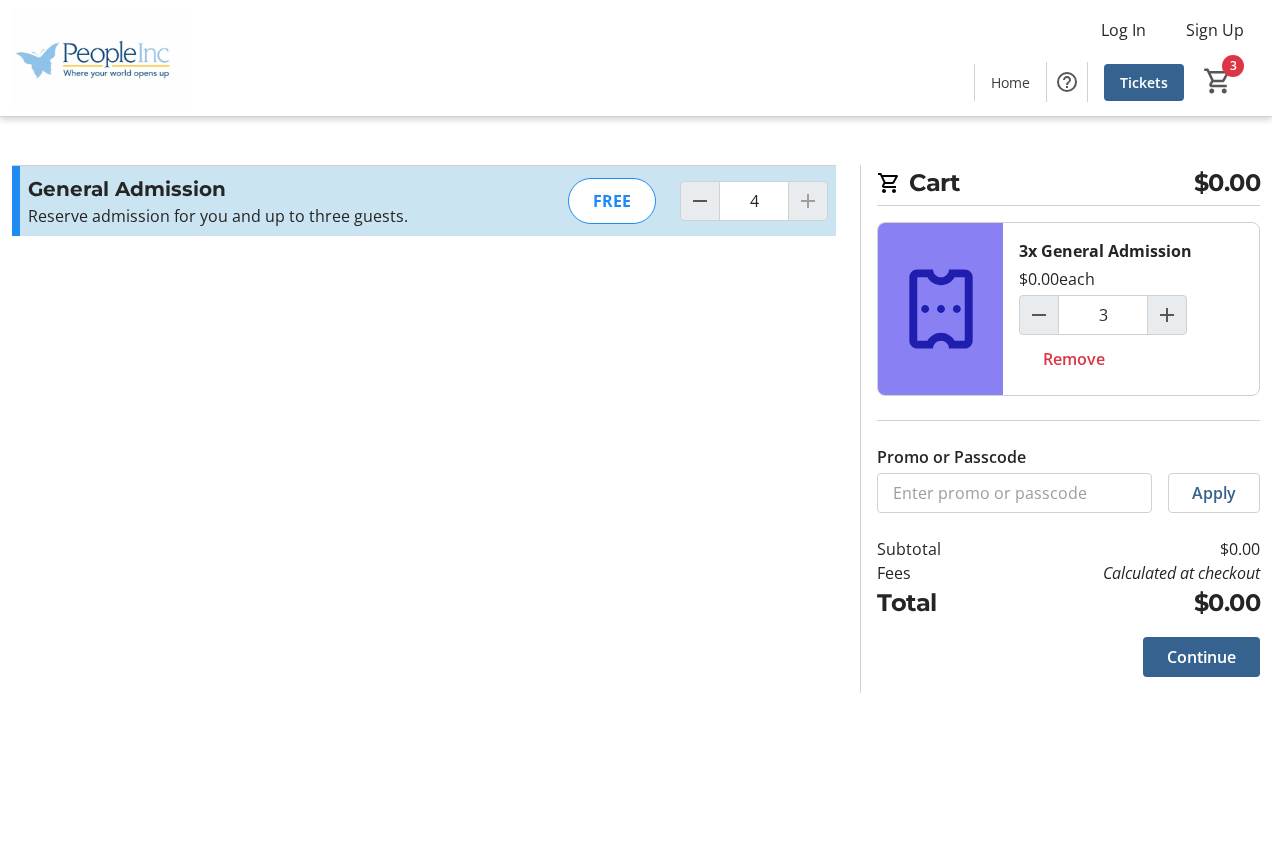 type on "4" 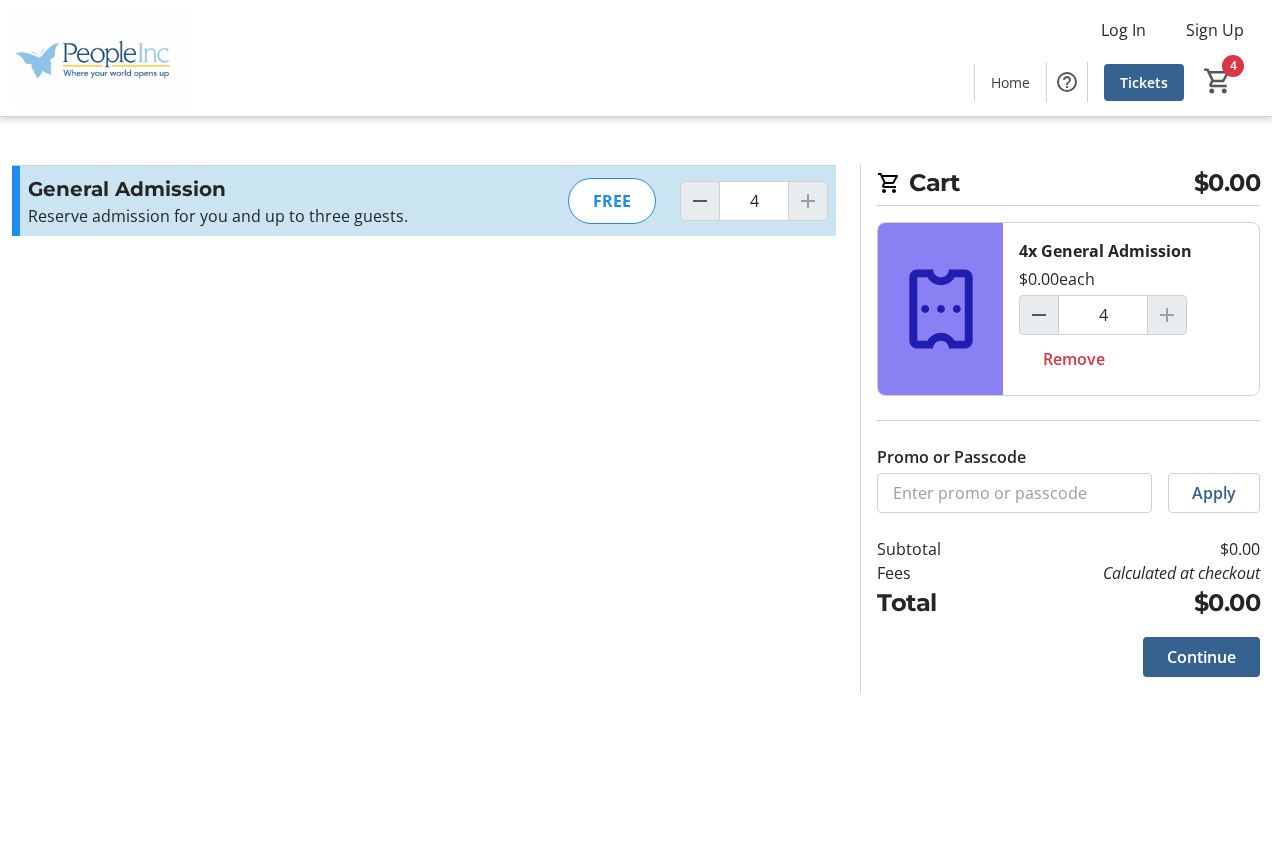 click 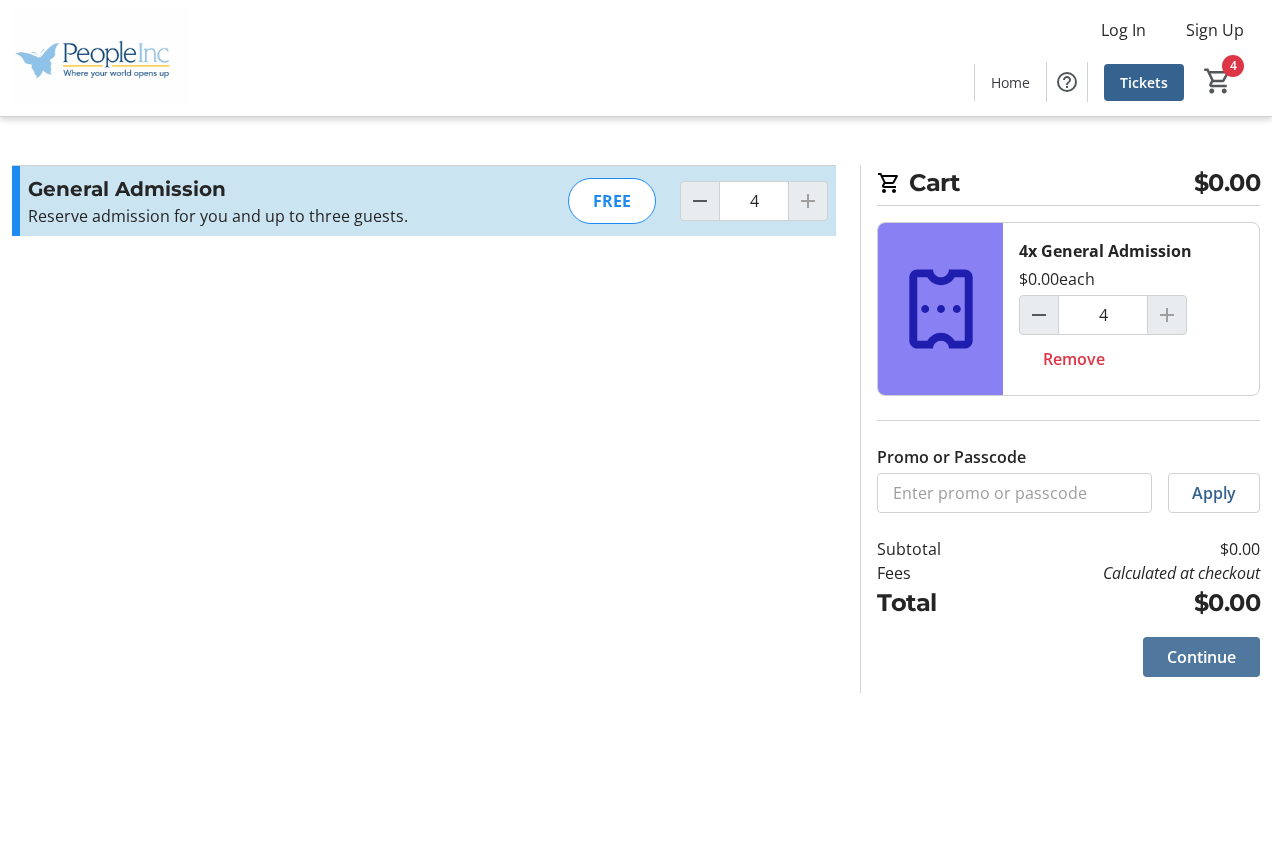 click 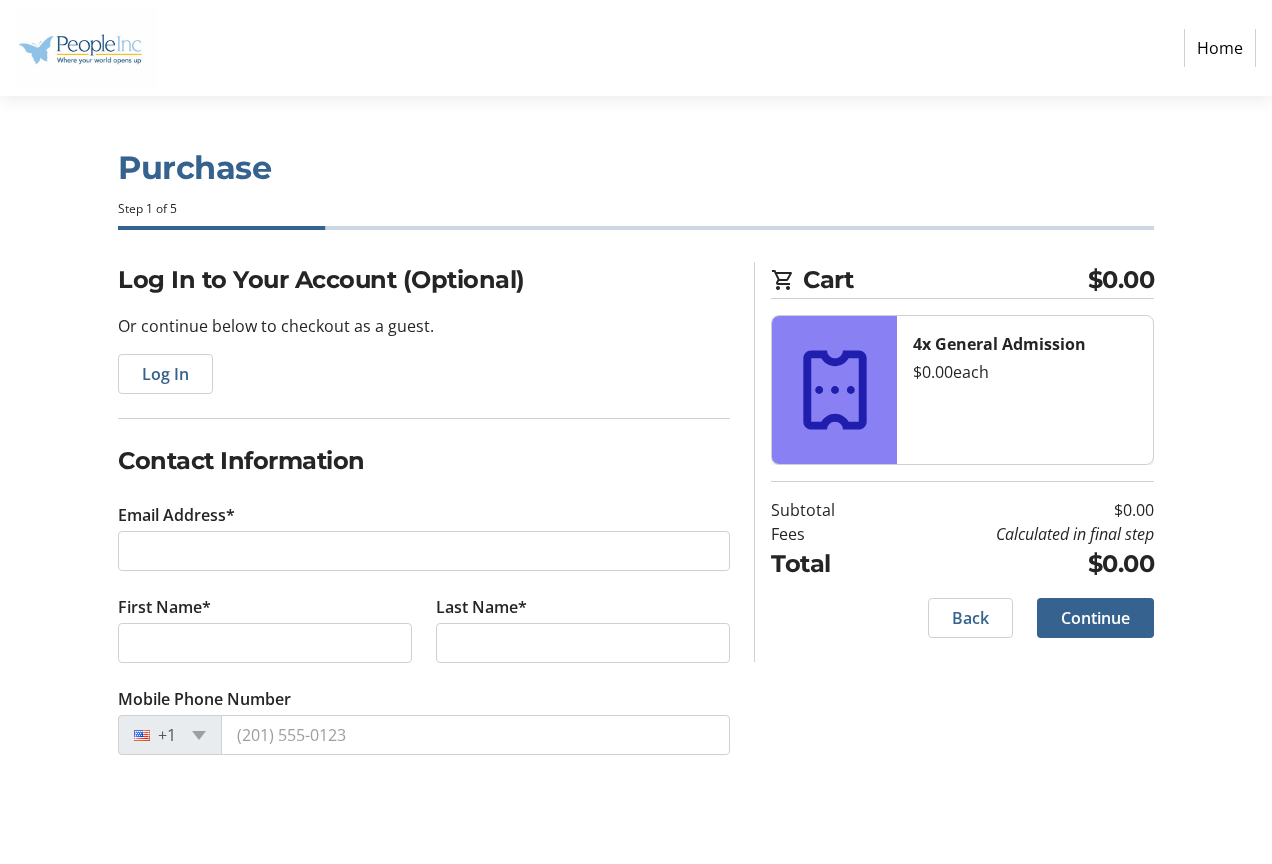 click on "Email Address*" 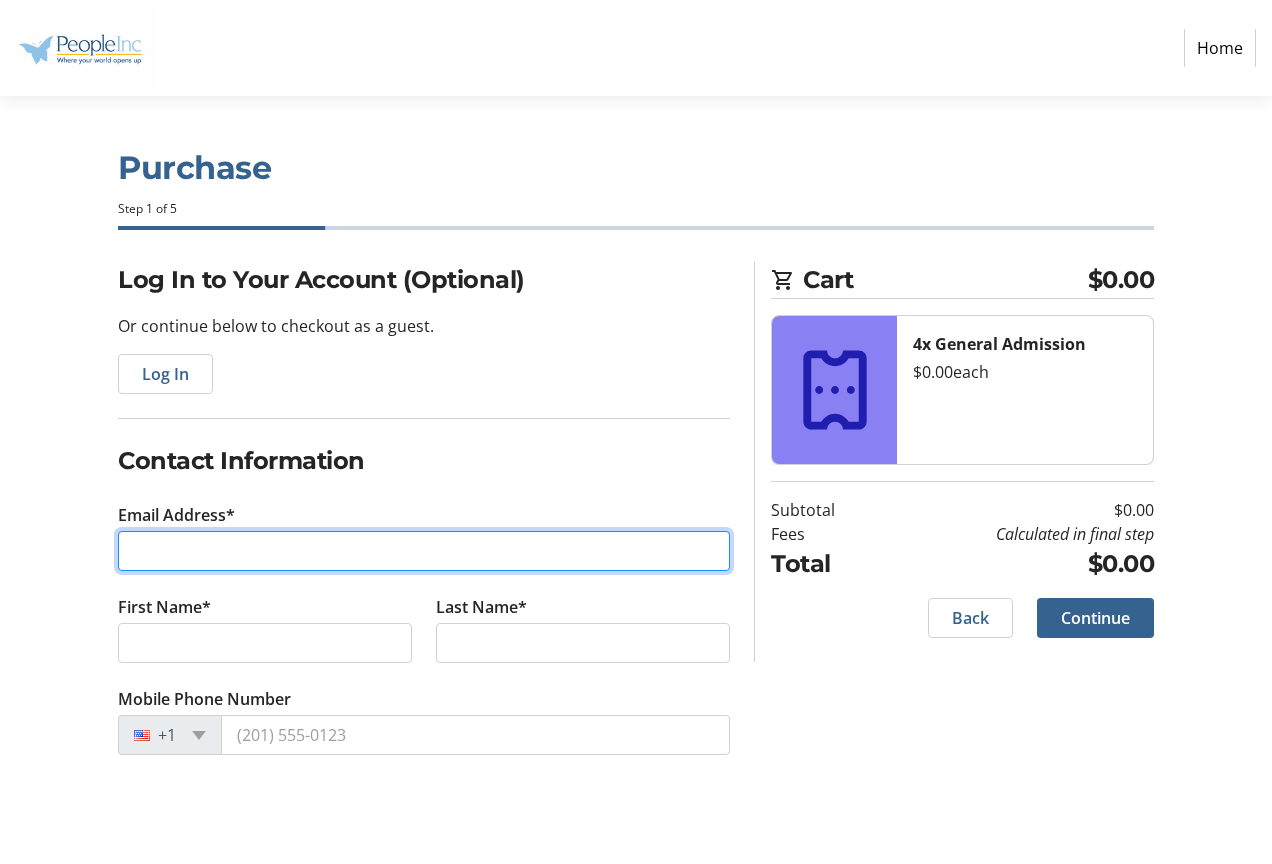 click on "Email Address*" at bounding box center [424, 551] 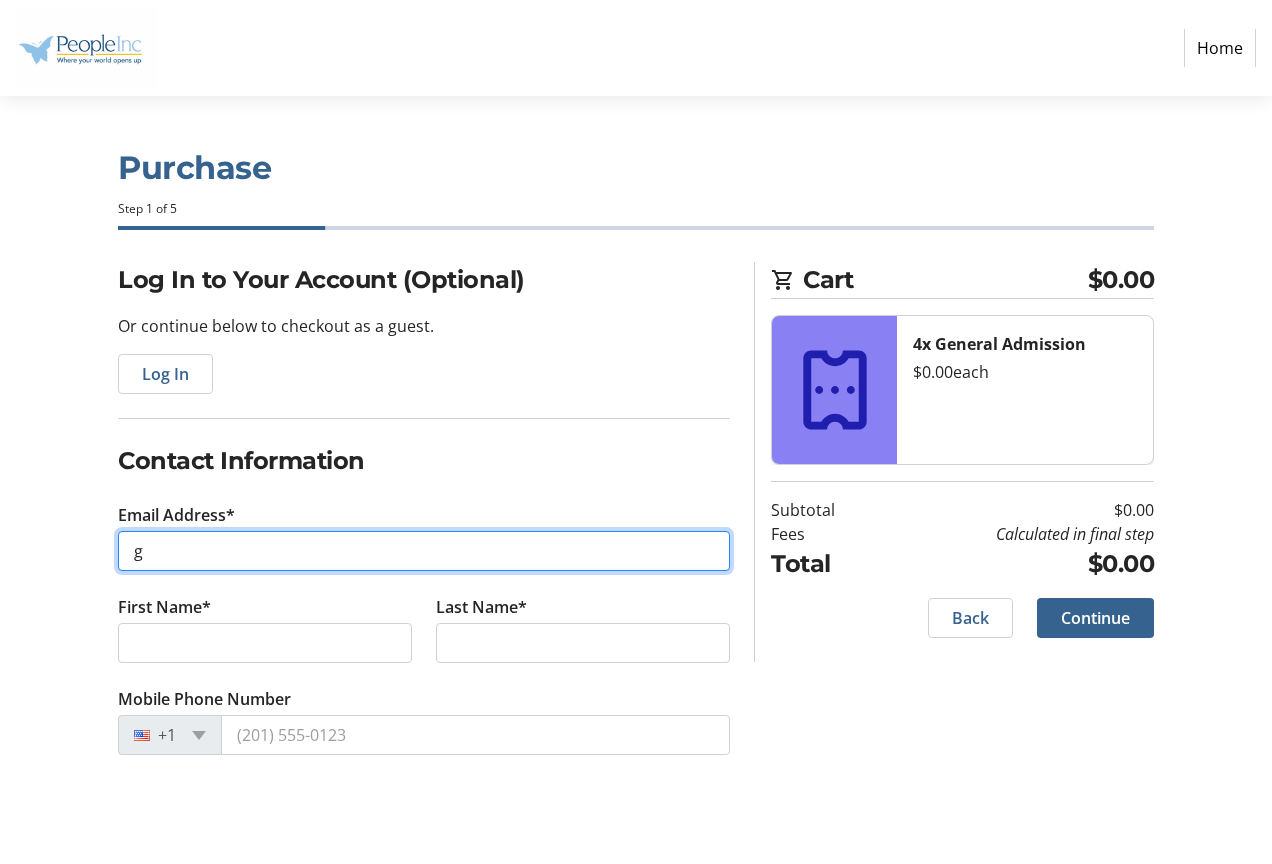 type on "gunncey98@example.com" 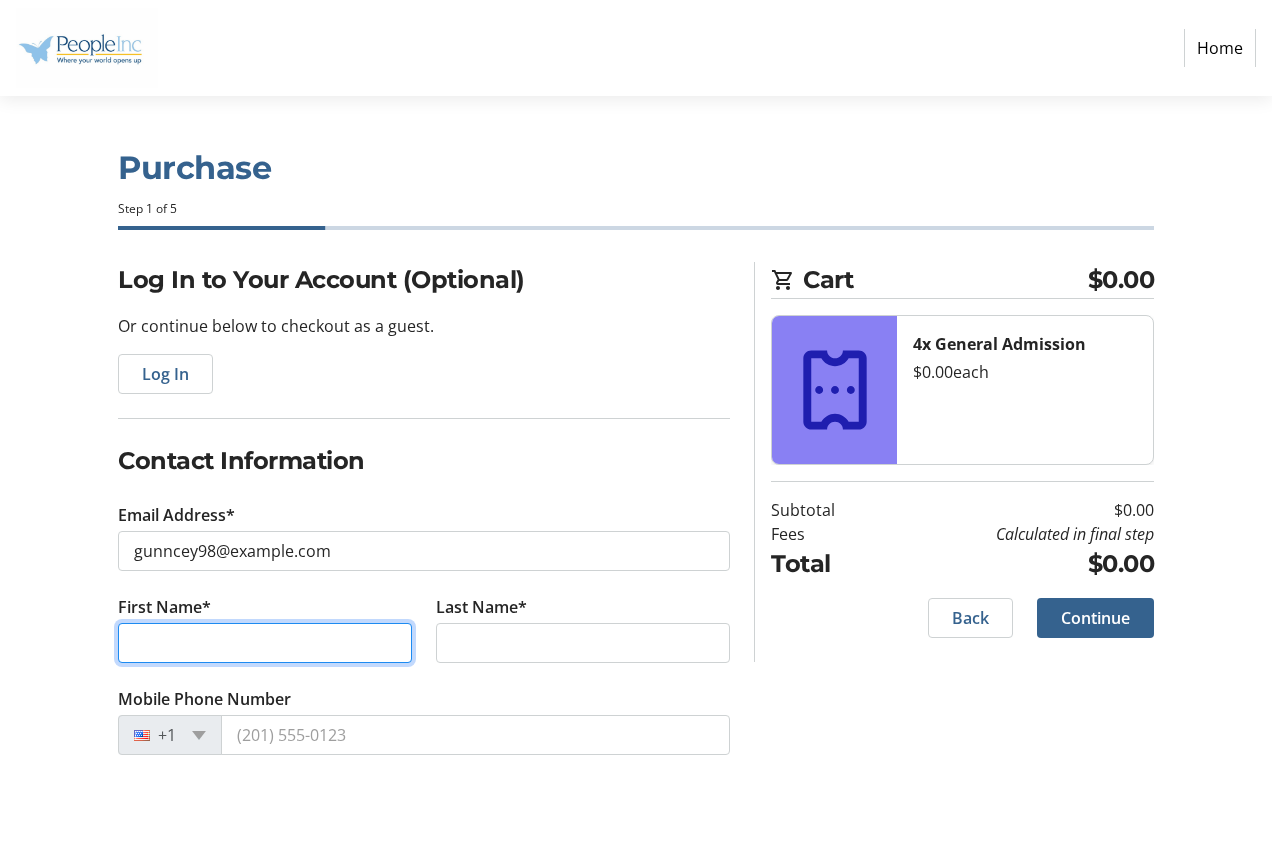 click on "First Name*" at bounding box center [265, 643] 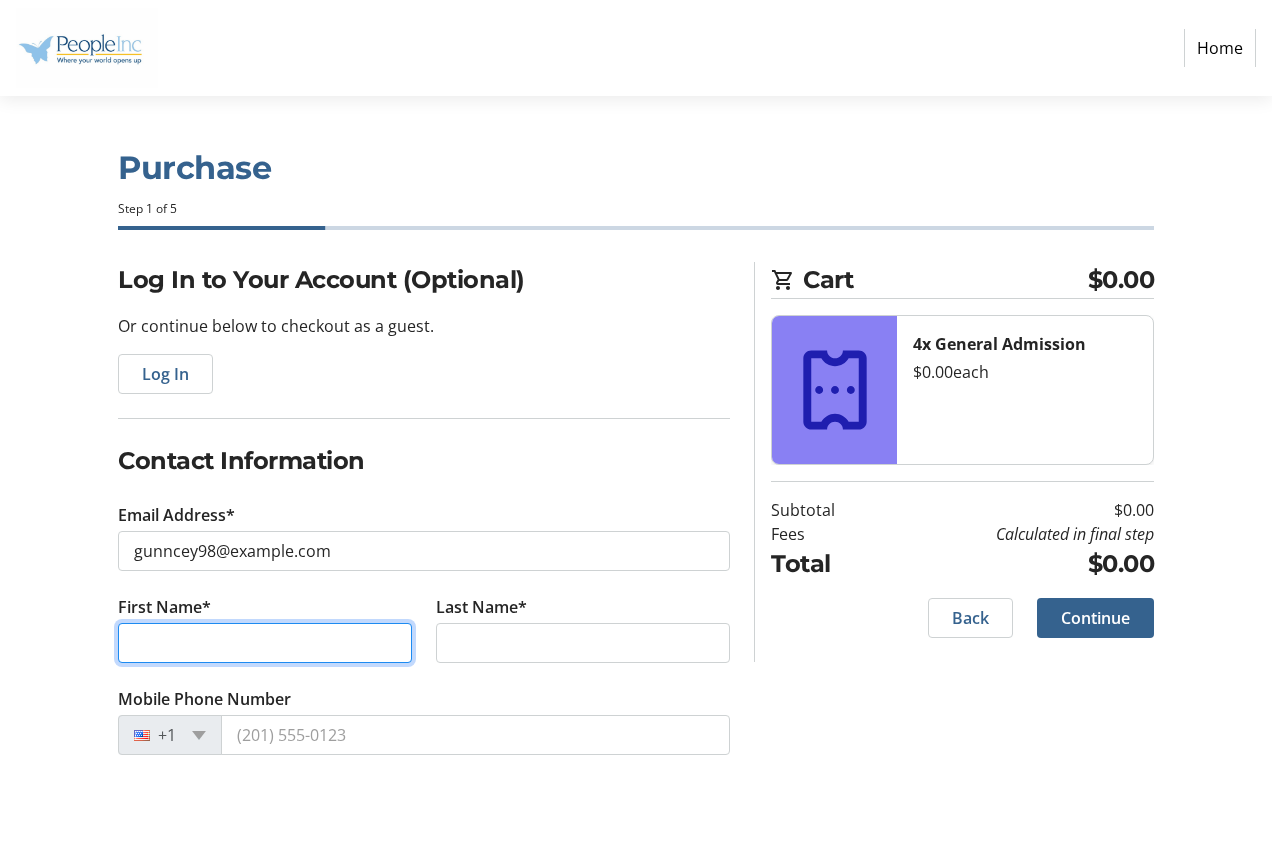 type on "[FIRST]" 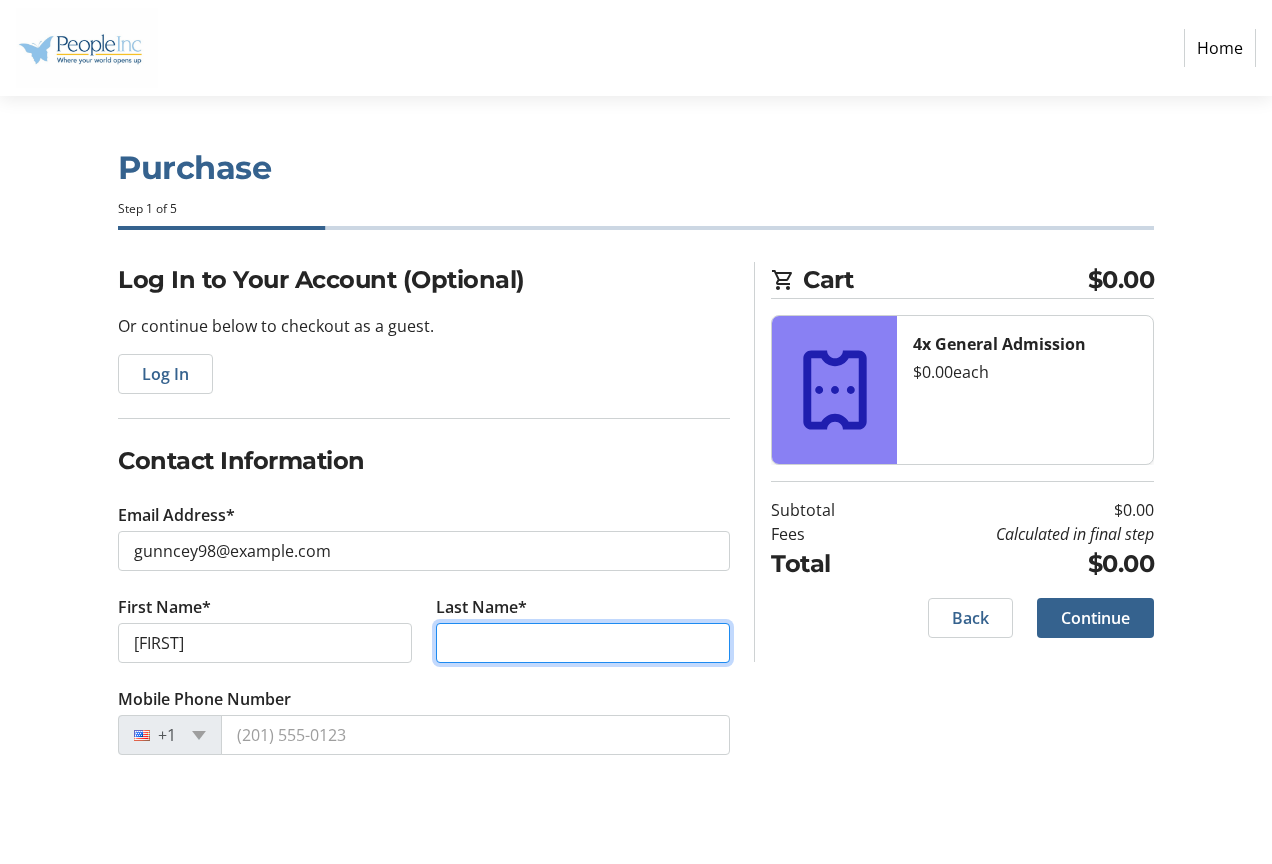 type on "[LAST]" 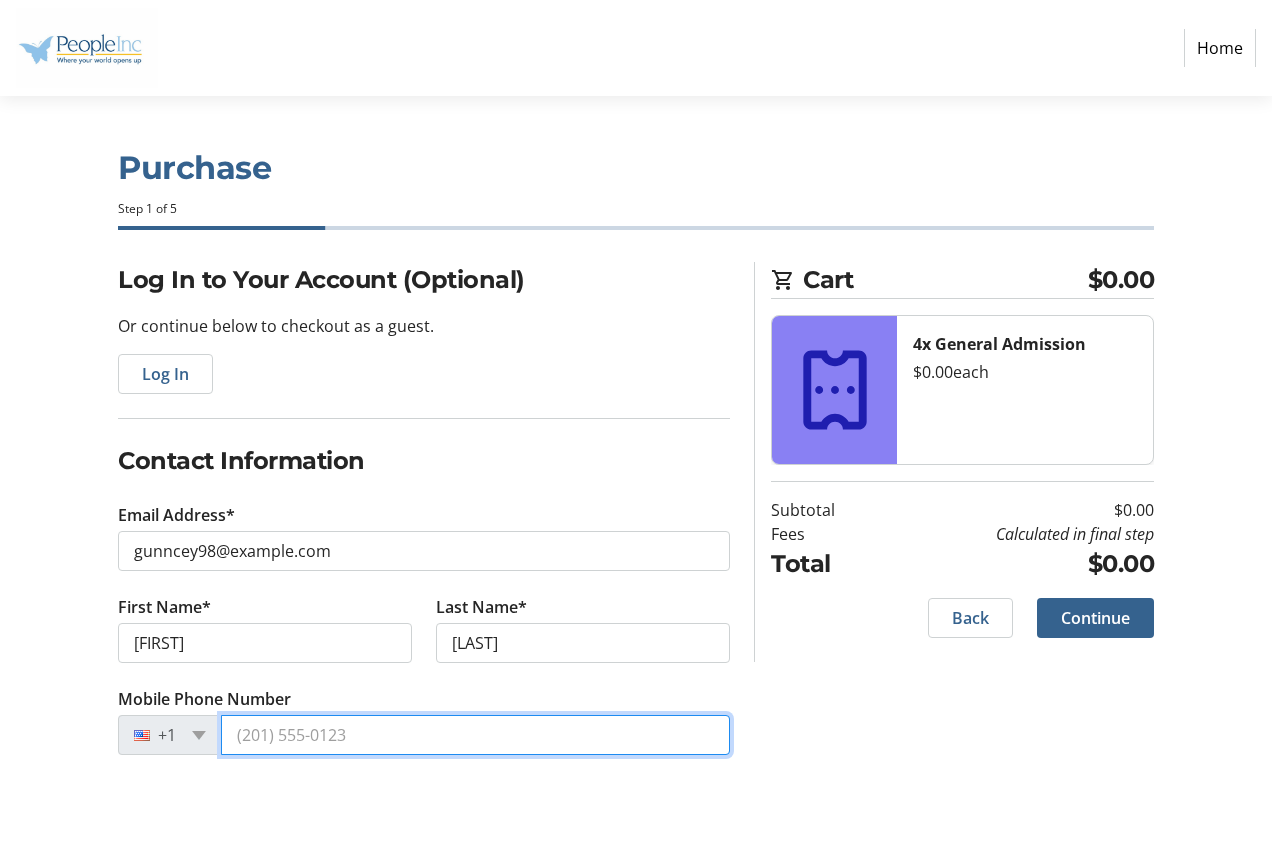 type on "[PHONE]" 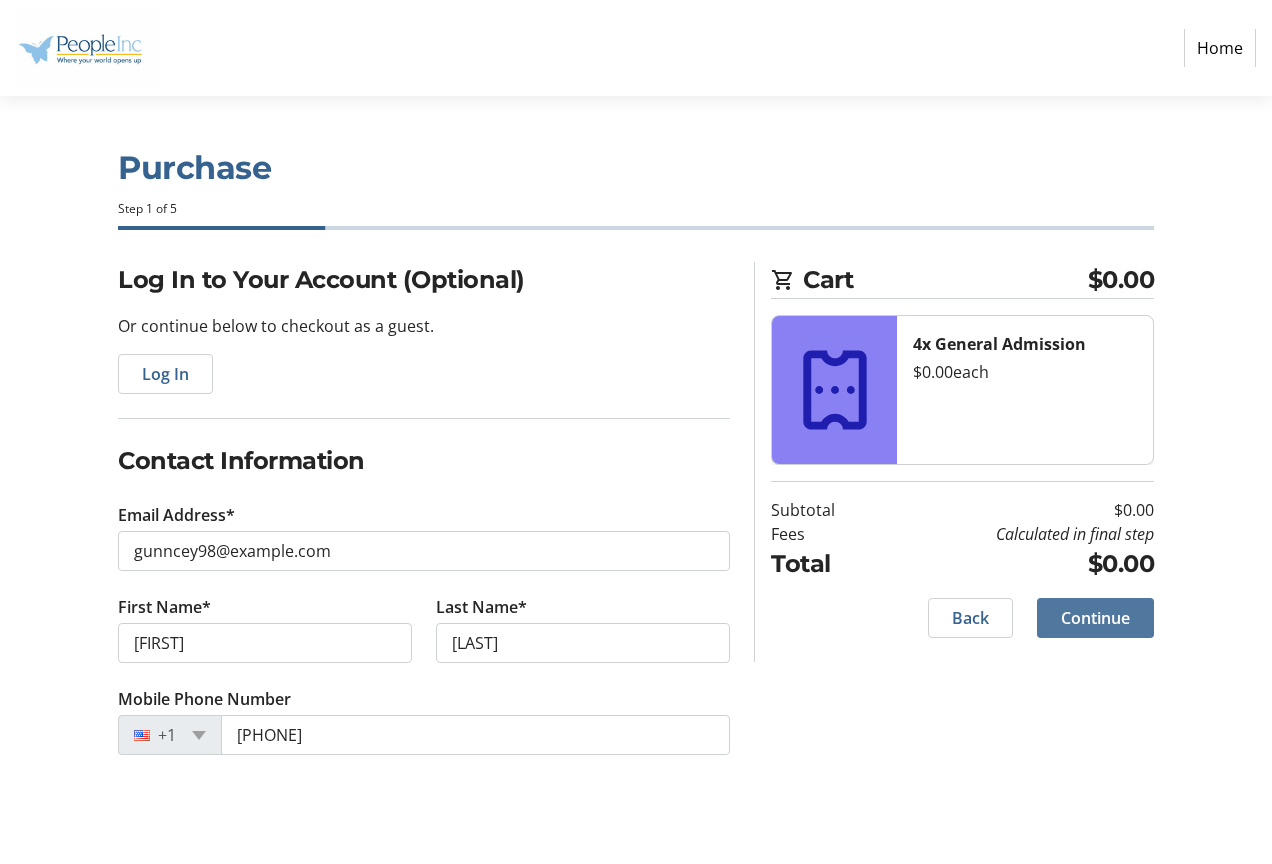 click on "Continue" 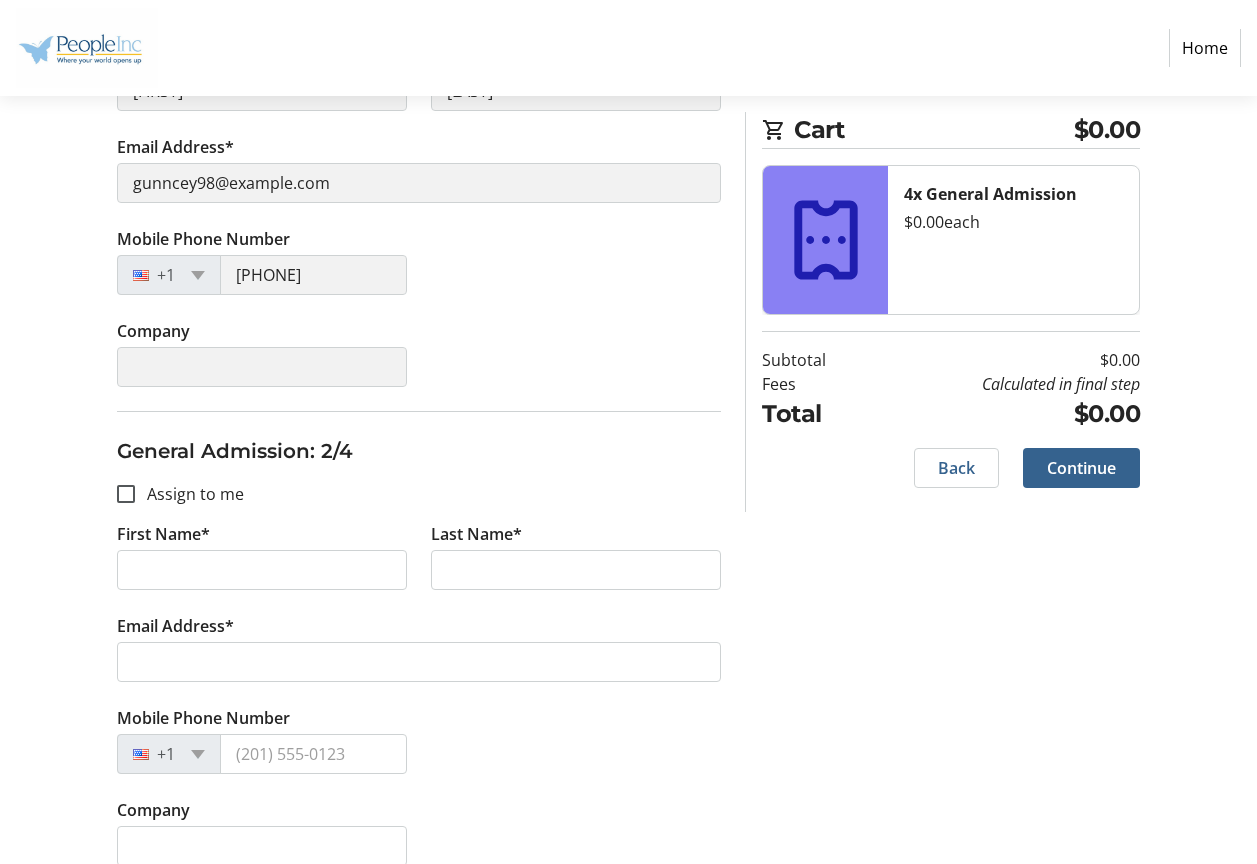 scroll, scrollTop: 514, scrollLeft: 0, axis: vertical 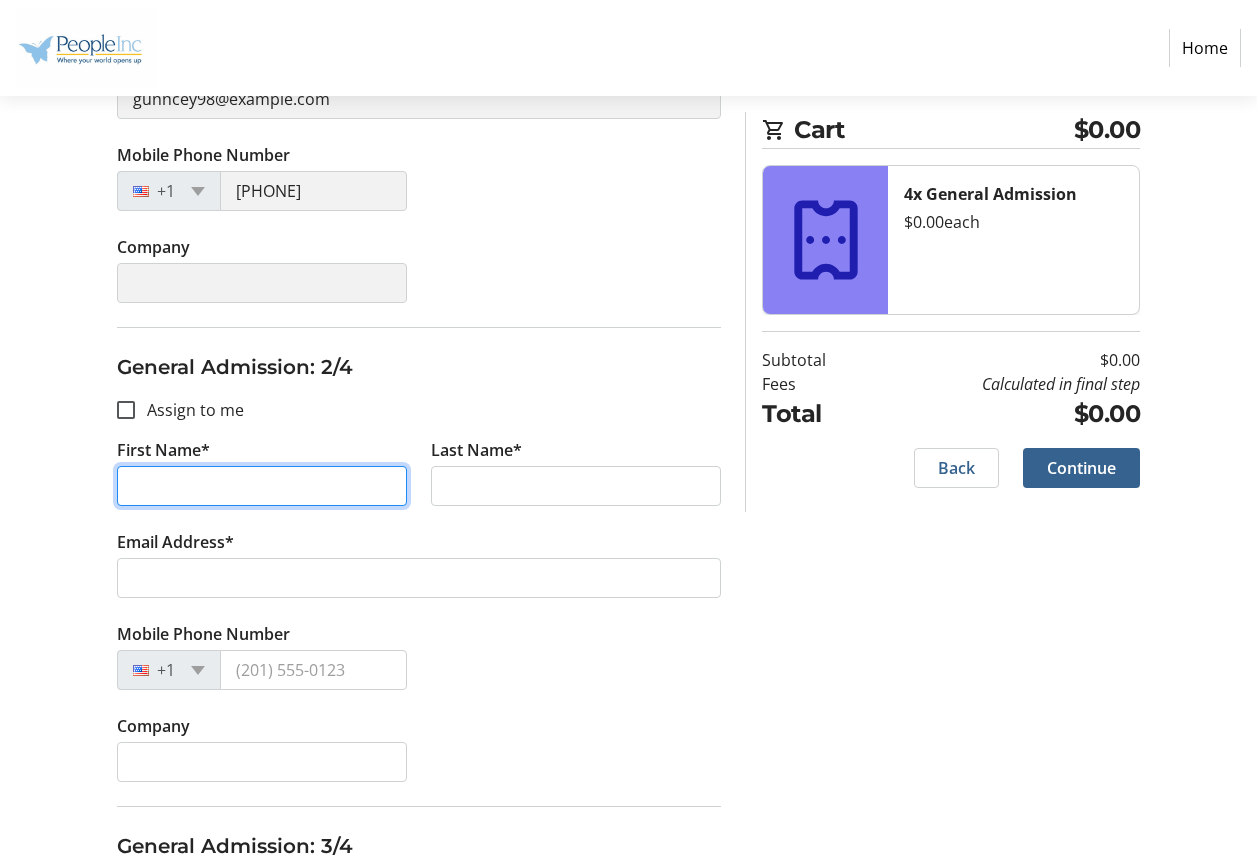 click on "First Name*" at bounding box center [262, 486] 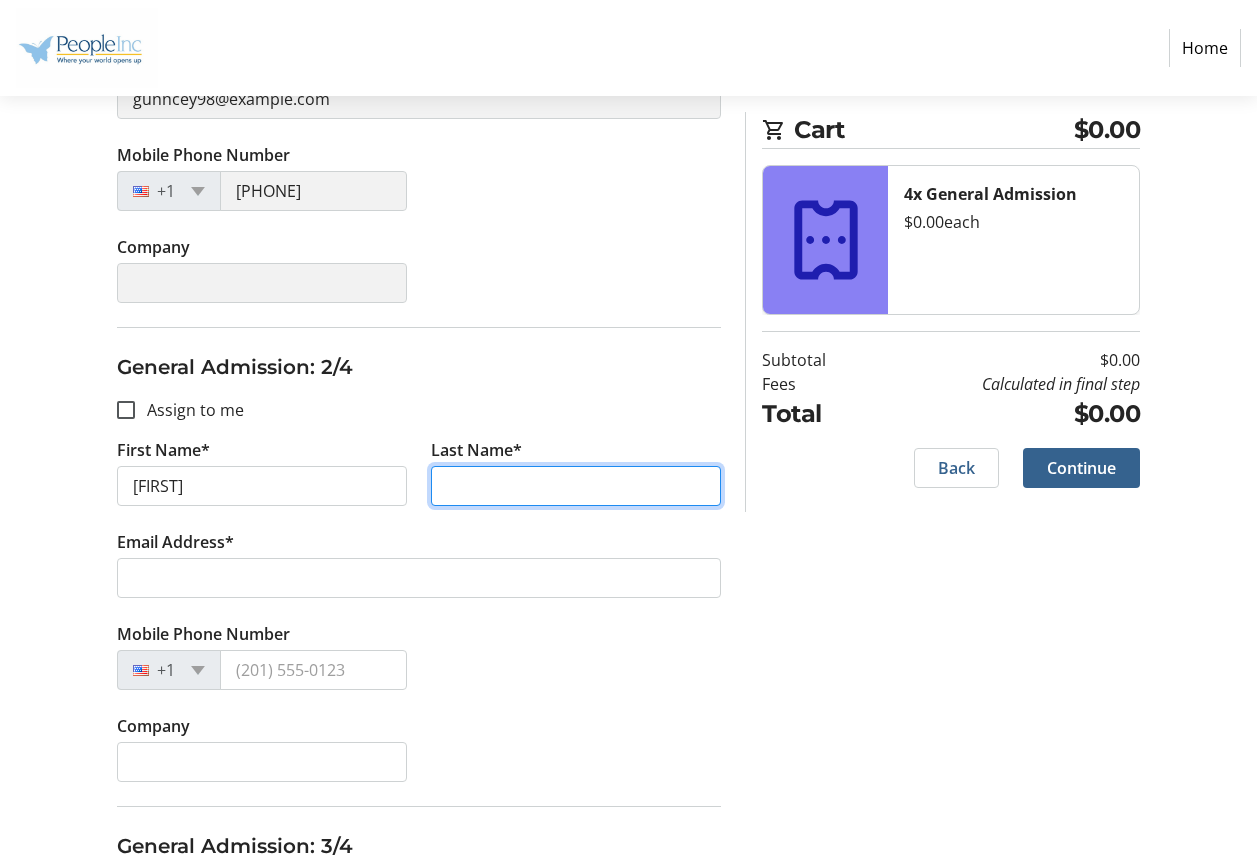 click on "Last Name*" at bounding box center (576, 486) 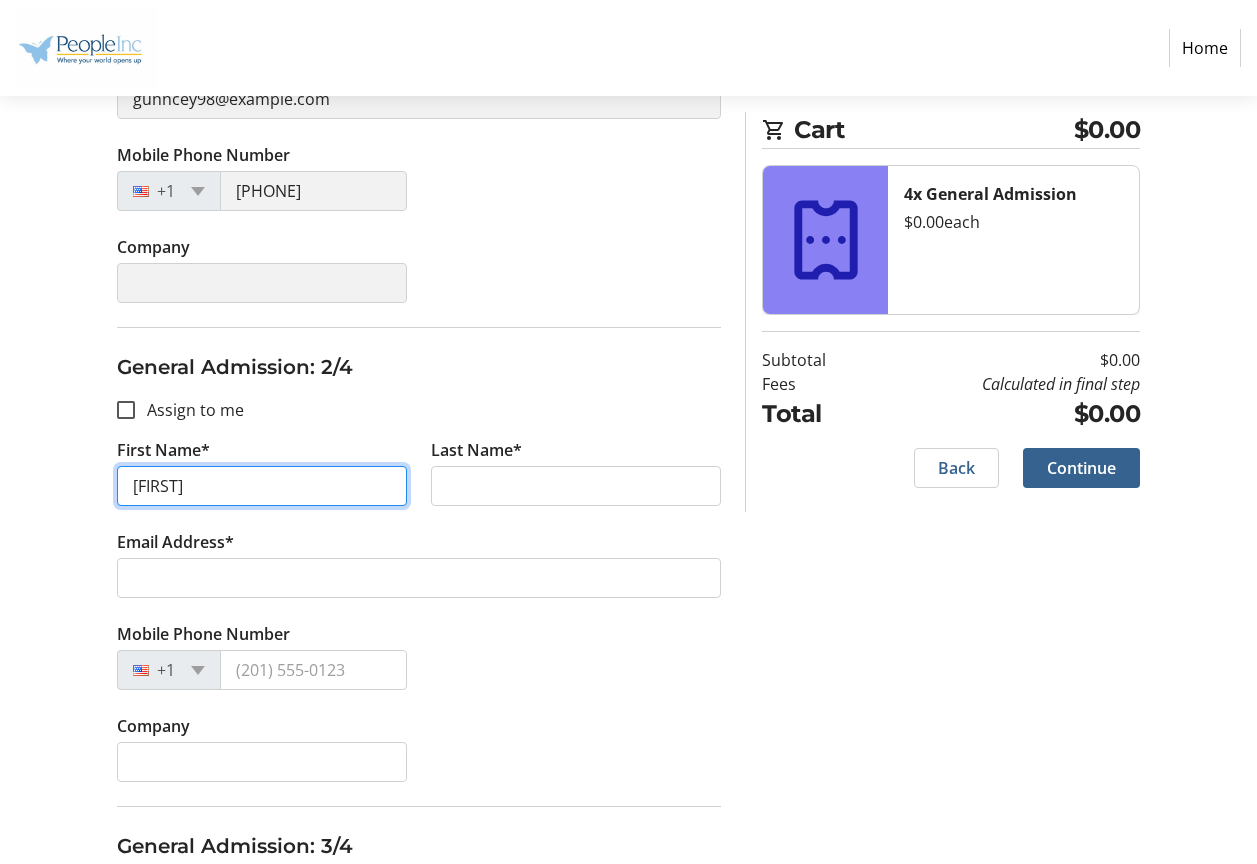 click on "[FIRST]" at bounding box center (262, 486) 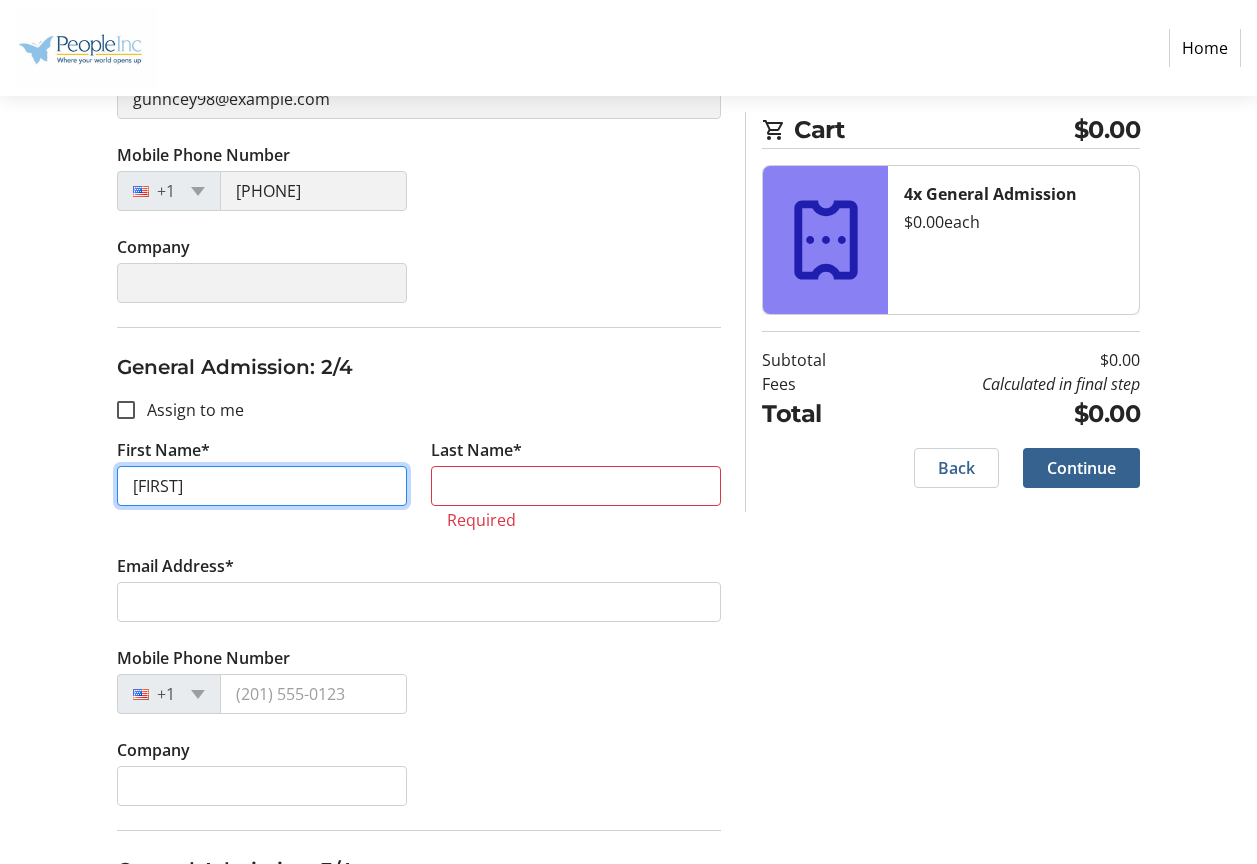 type on "[FIRST]" 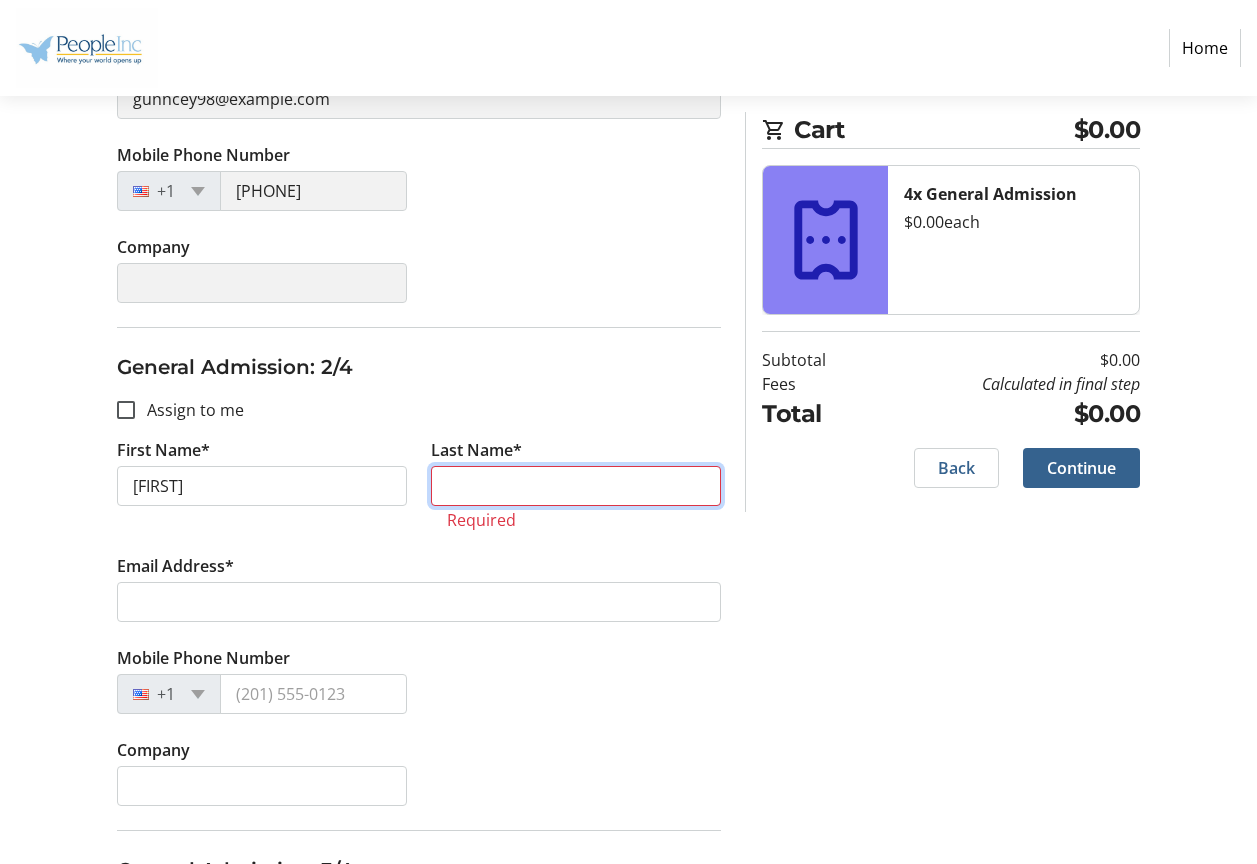 type on "[LAST]" 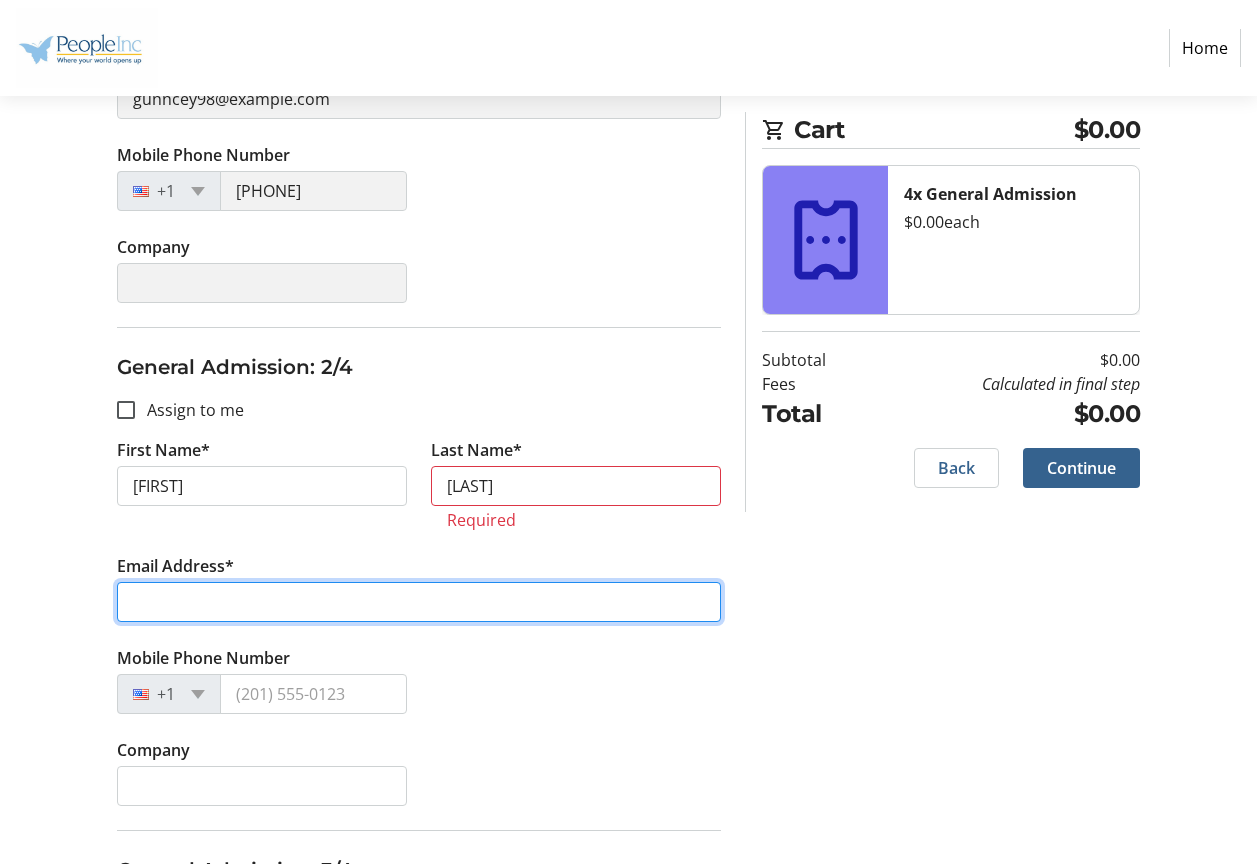 type on "christophermorrow095@example.com" 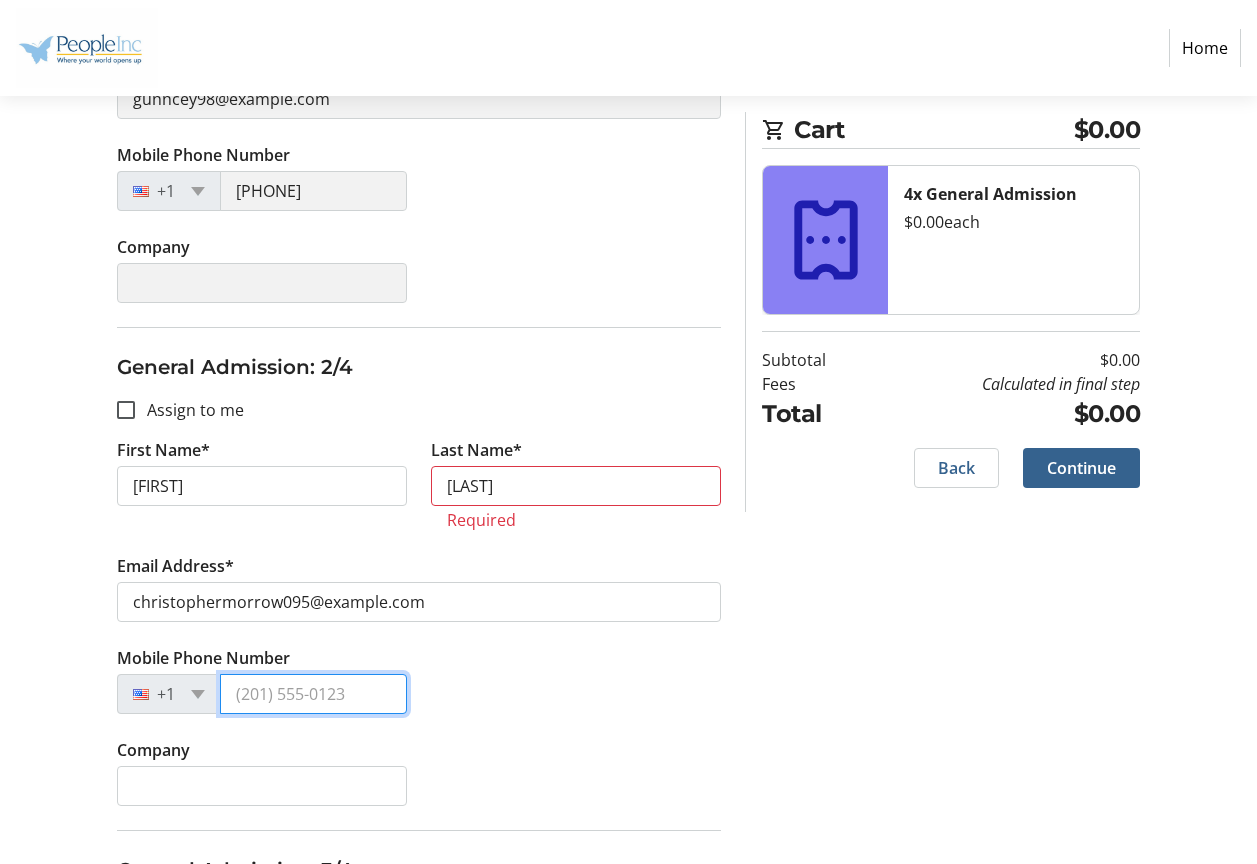 type on "[PHONE]" 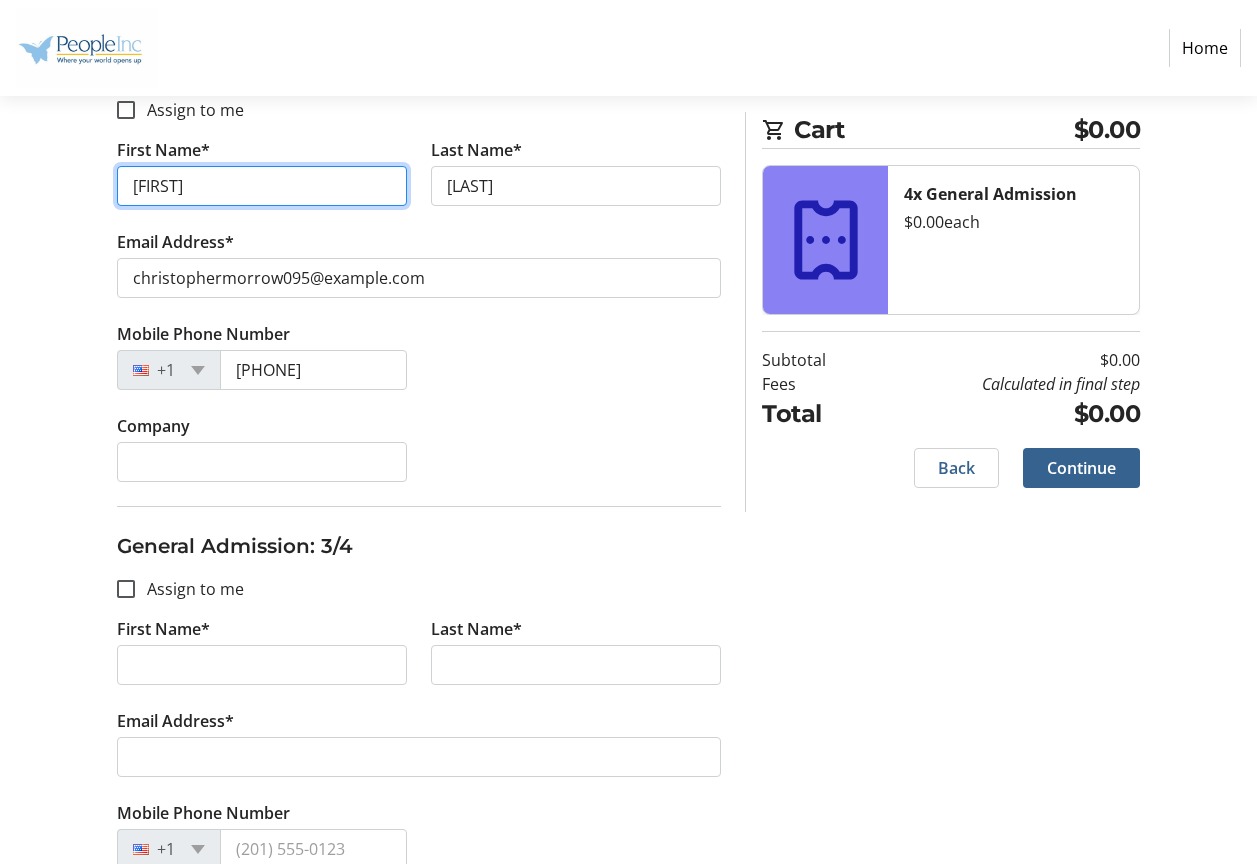 scroll, scrollTop: 1114, scrollLeft: 0, axis: vertical 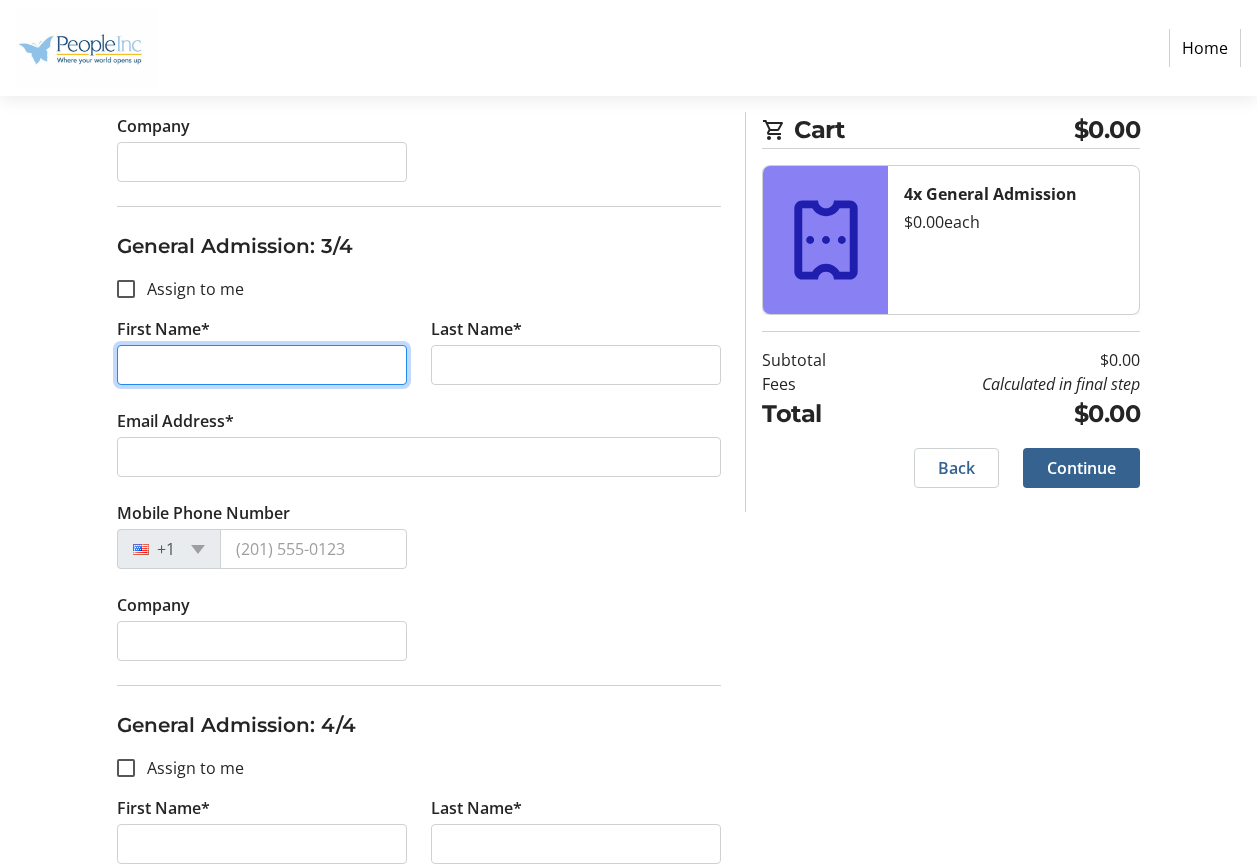 click on "First Name*" at bounding box center [262, 365] 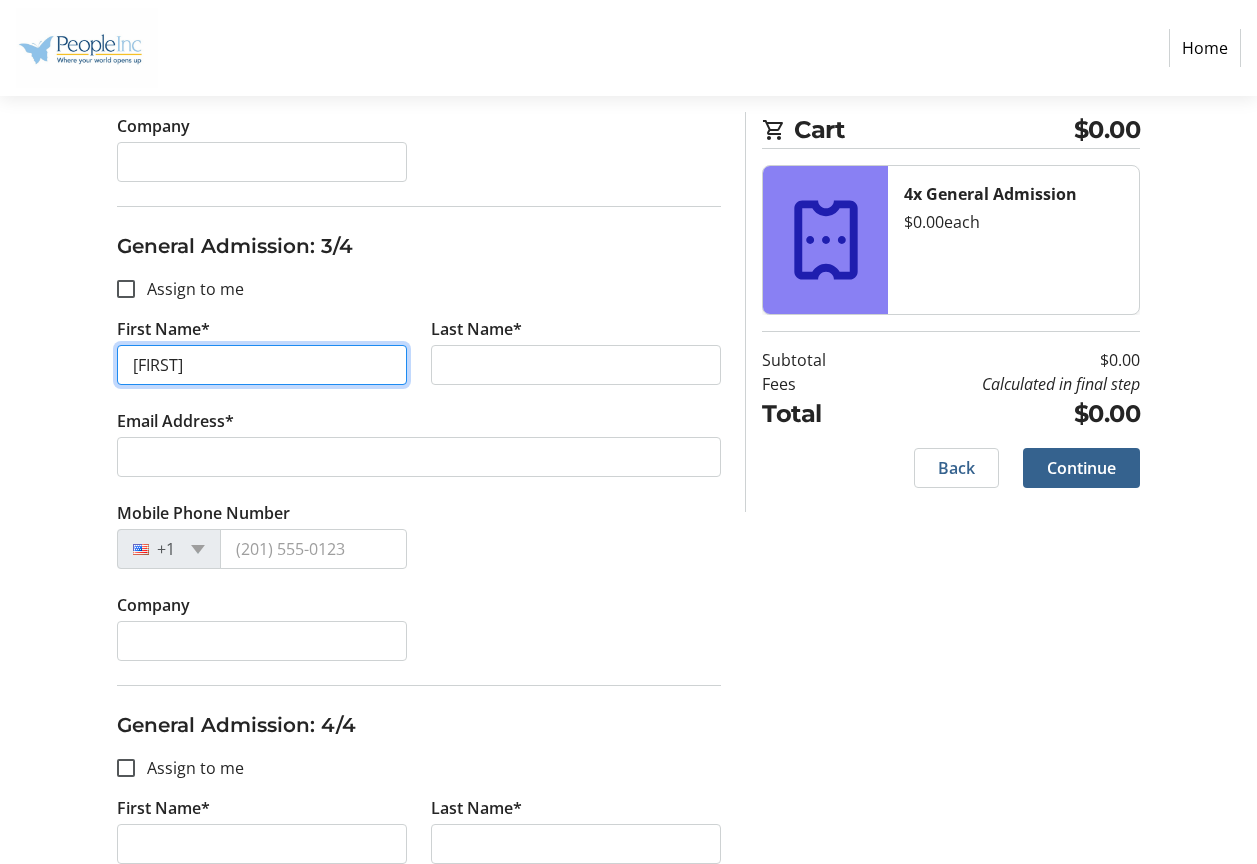 type on "[FIRST]" 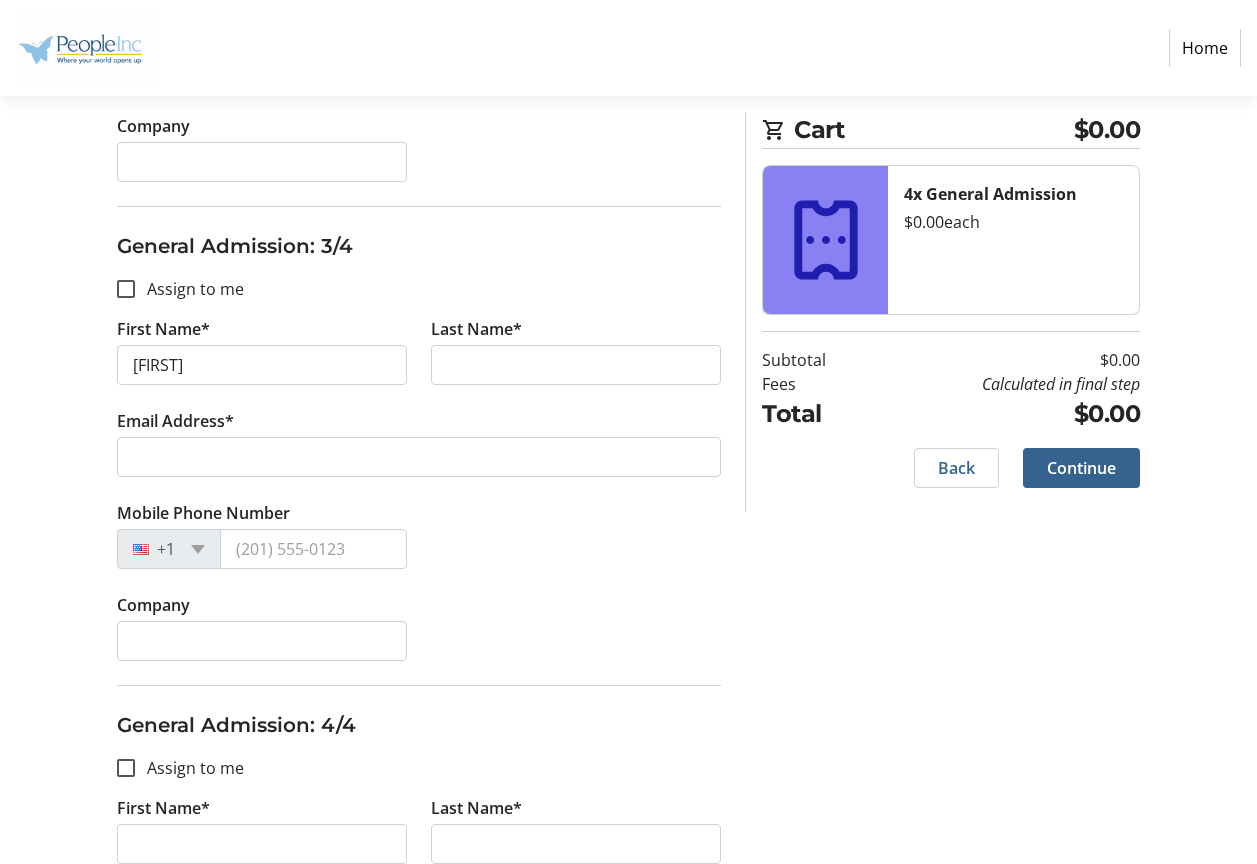 click on "Last Name*" 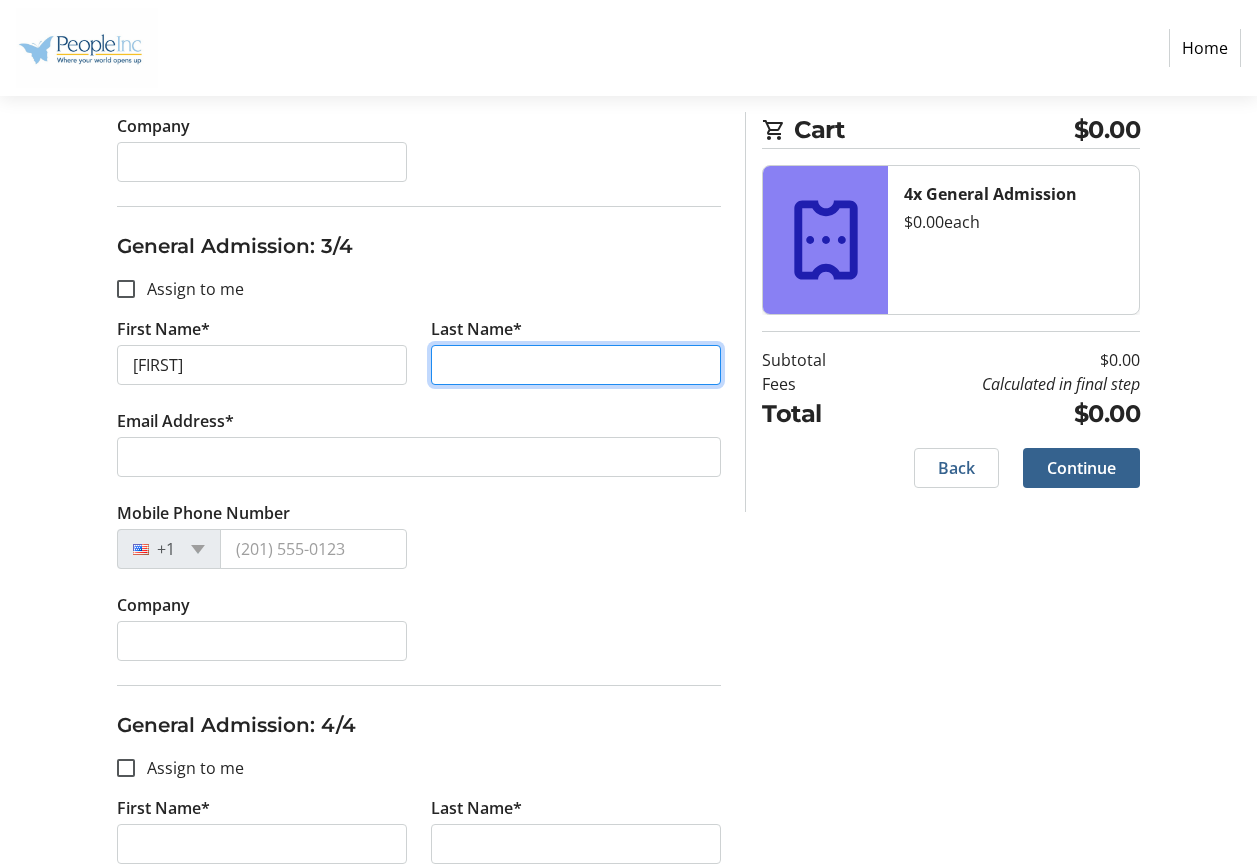 click on "Last Name*" at bounding box center [576, 365] 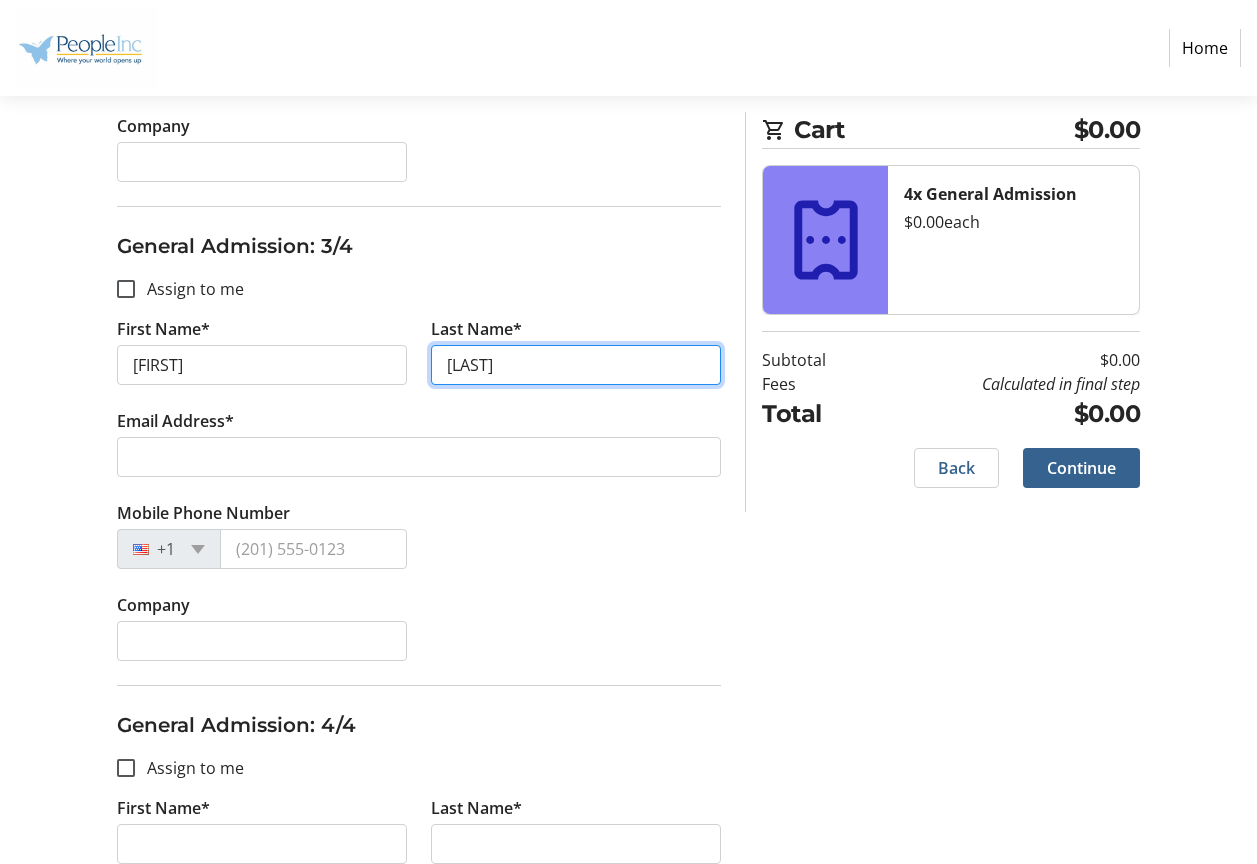 type on "[LAST]" 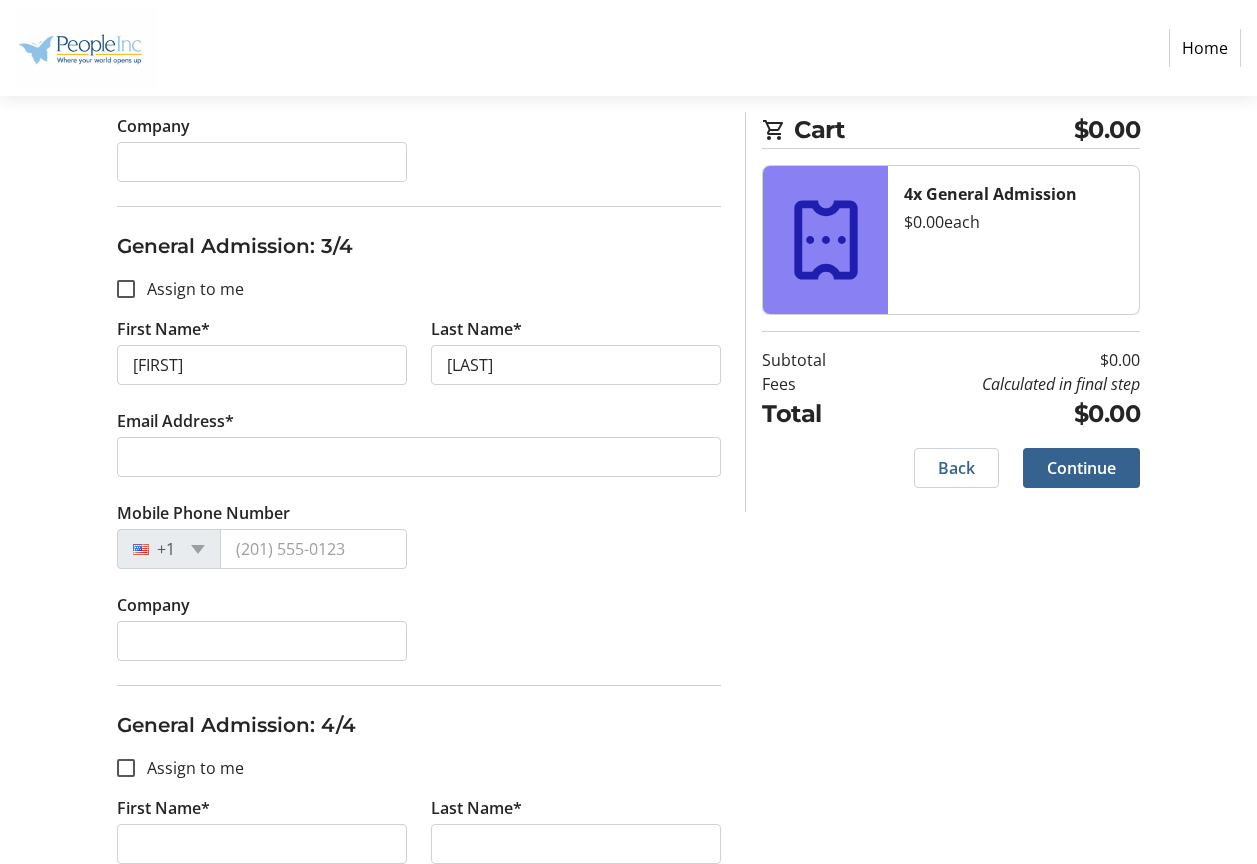 click on "General Admission: 4/4  Assign to me  First Name* Last Name* Email Address* Mobile Phone Number +1 Company" 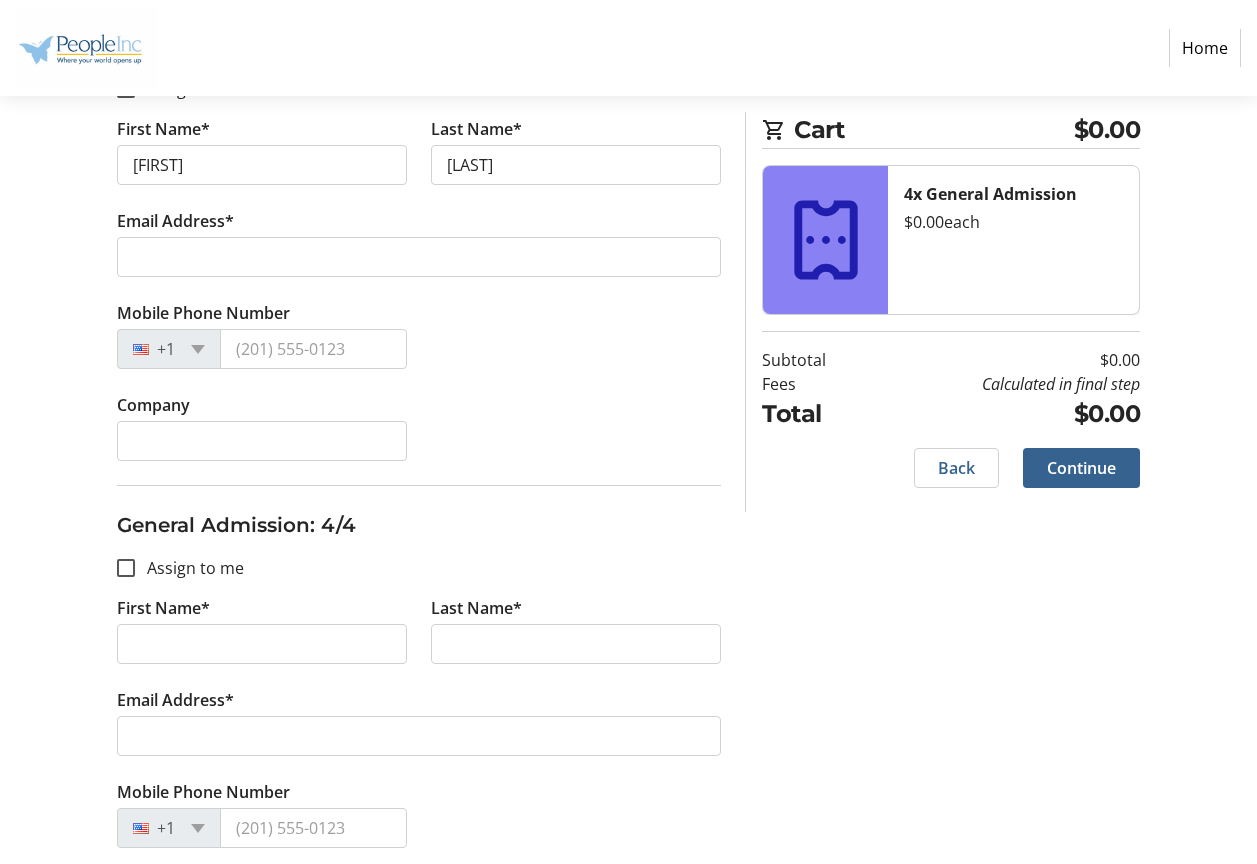scroll, scrollTop: 1414, scrollLeft: 0, axis: vertical 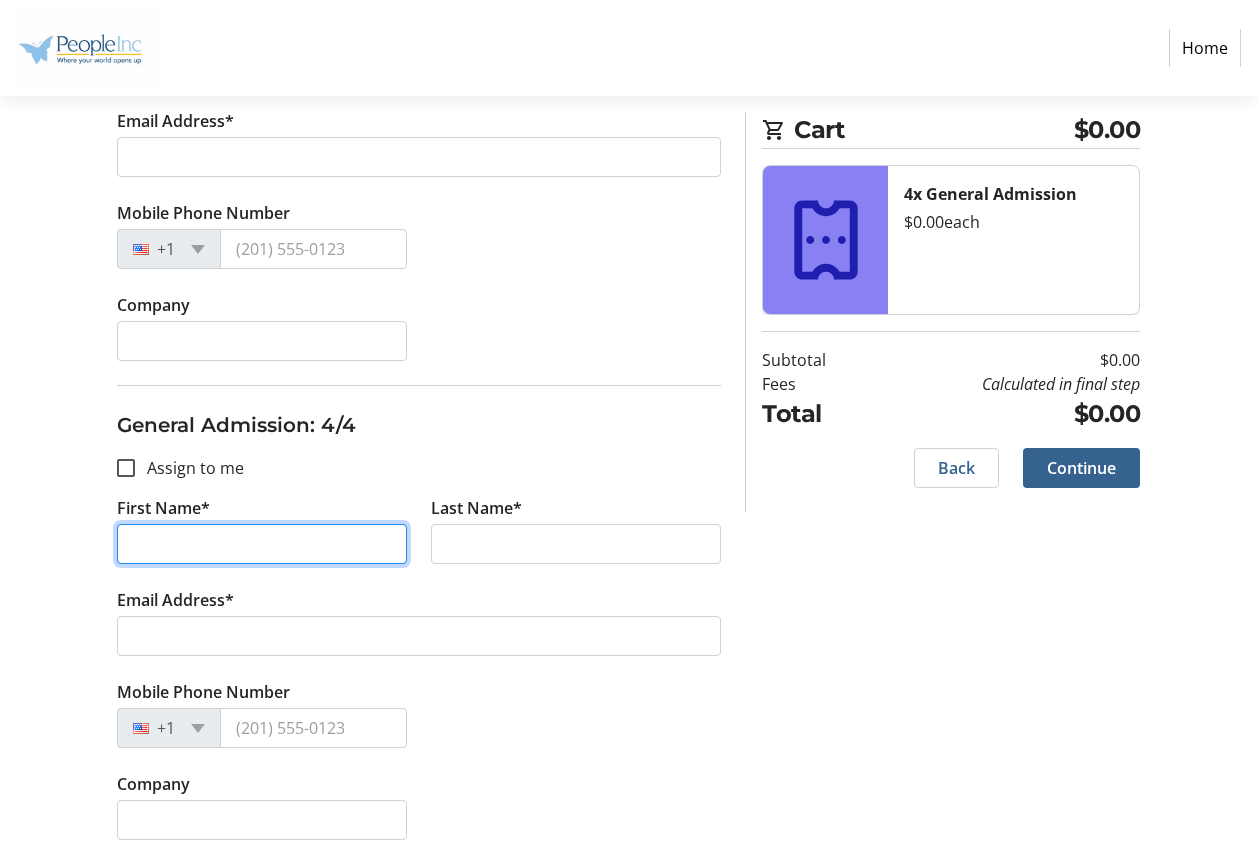 click on "First Name*" at bounding box center (262, 544) 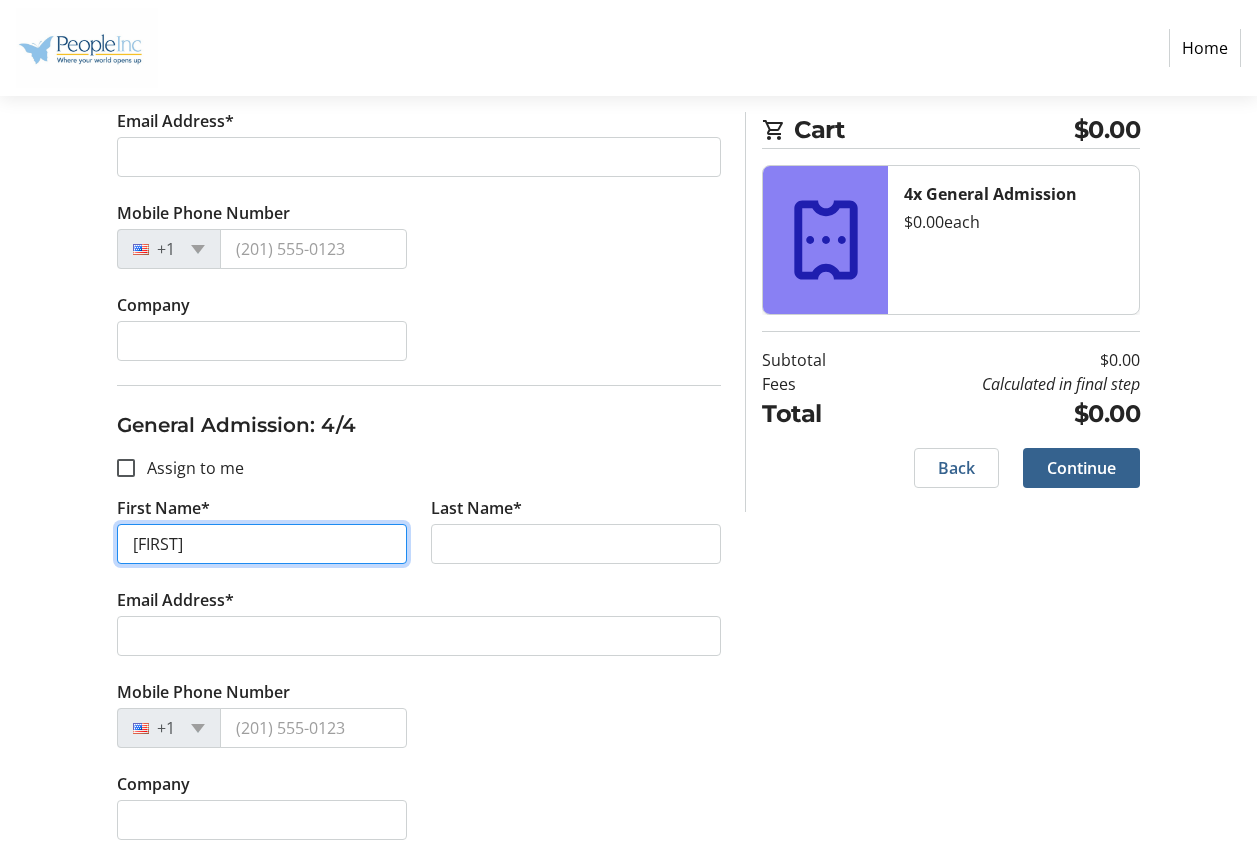 type on "[FIRST]" 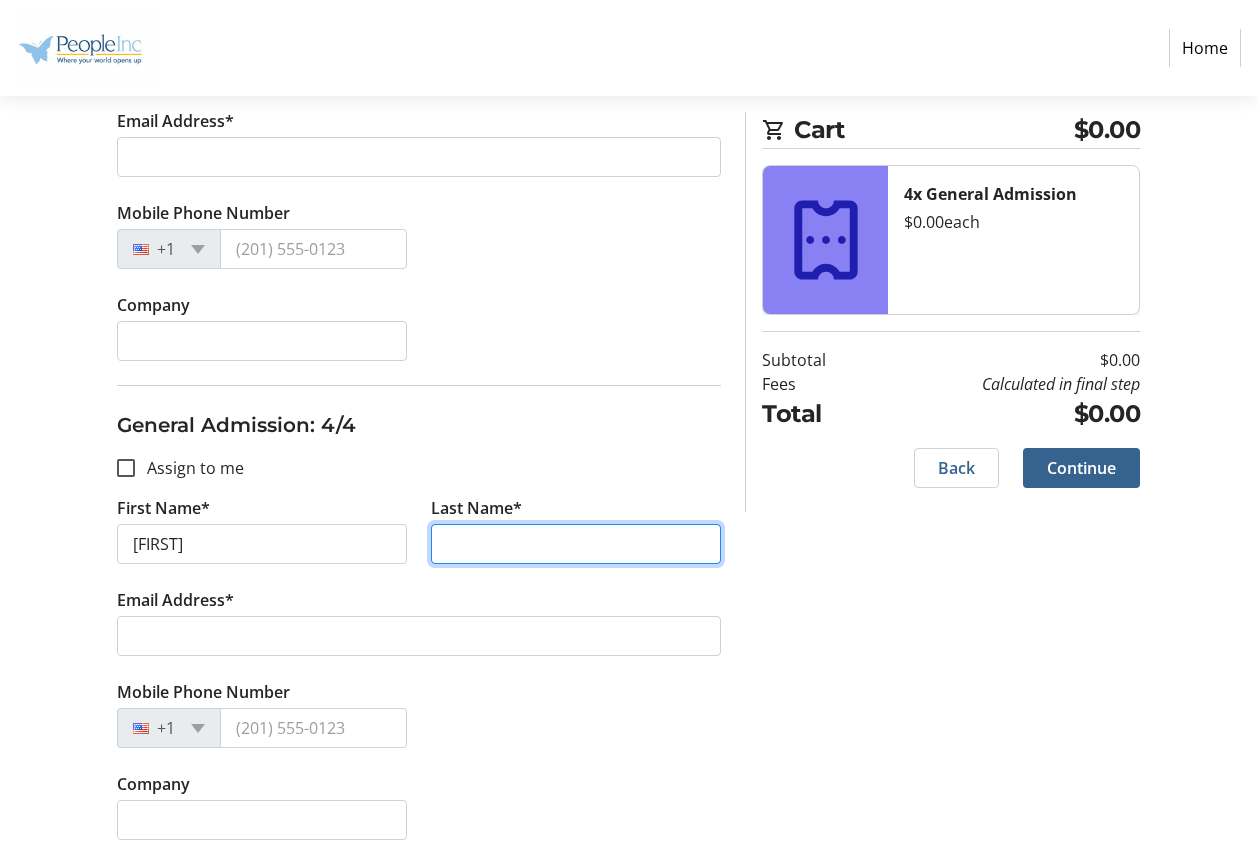 click on "Last Name*" at bounding box center (576, 544) 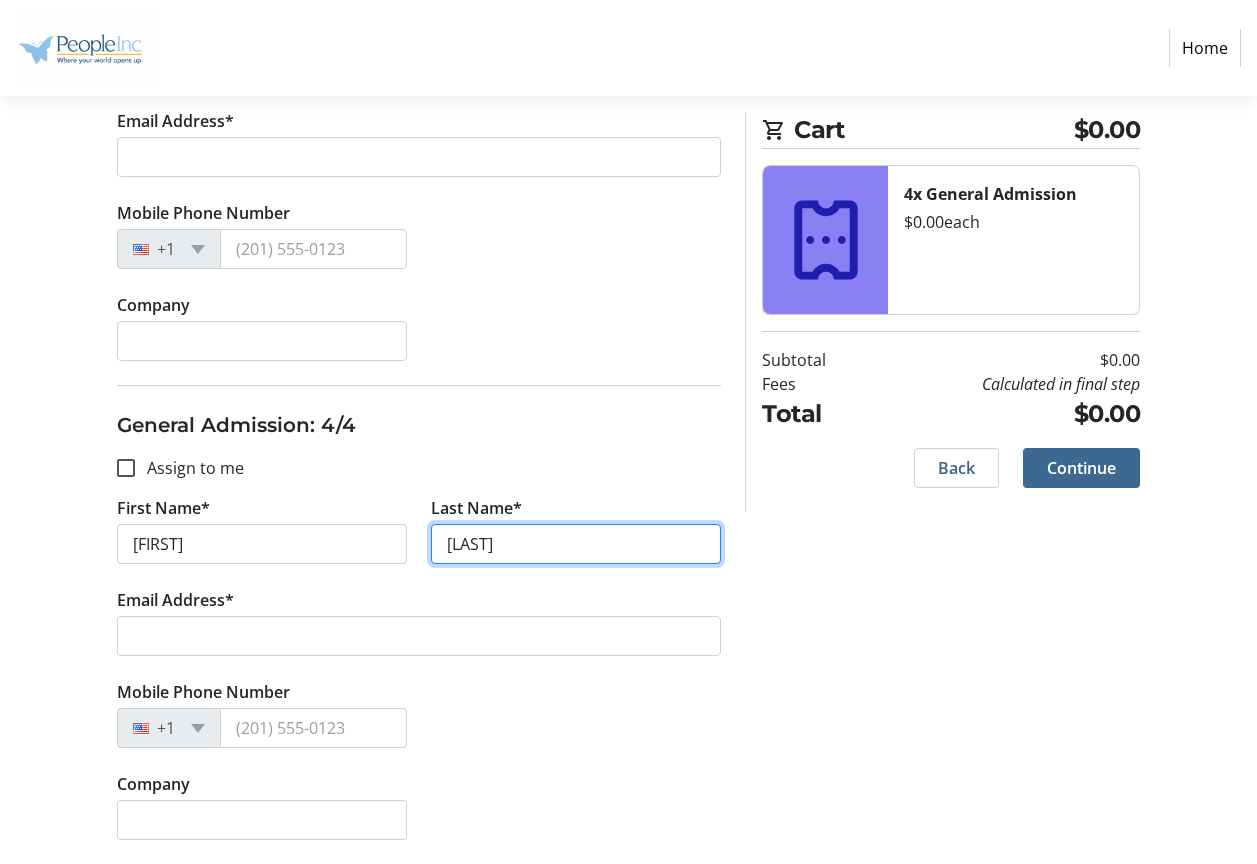 type on "[LAST]" 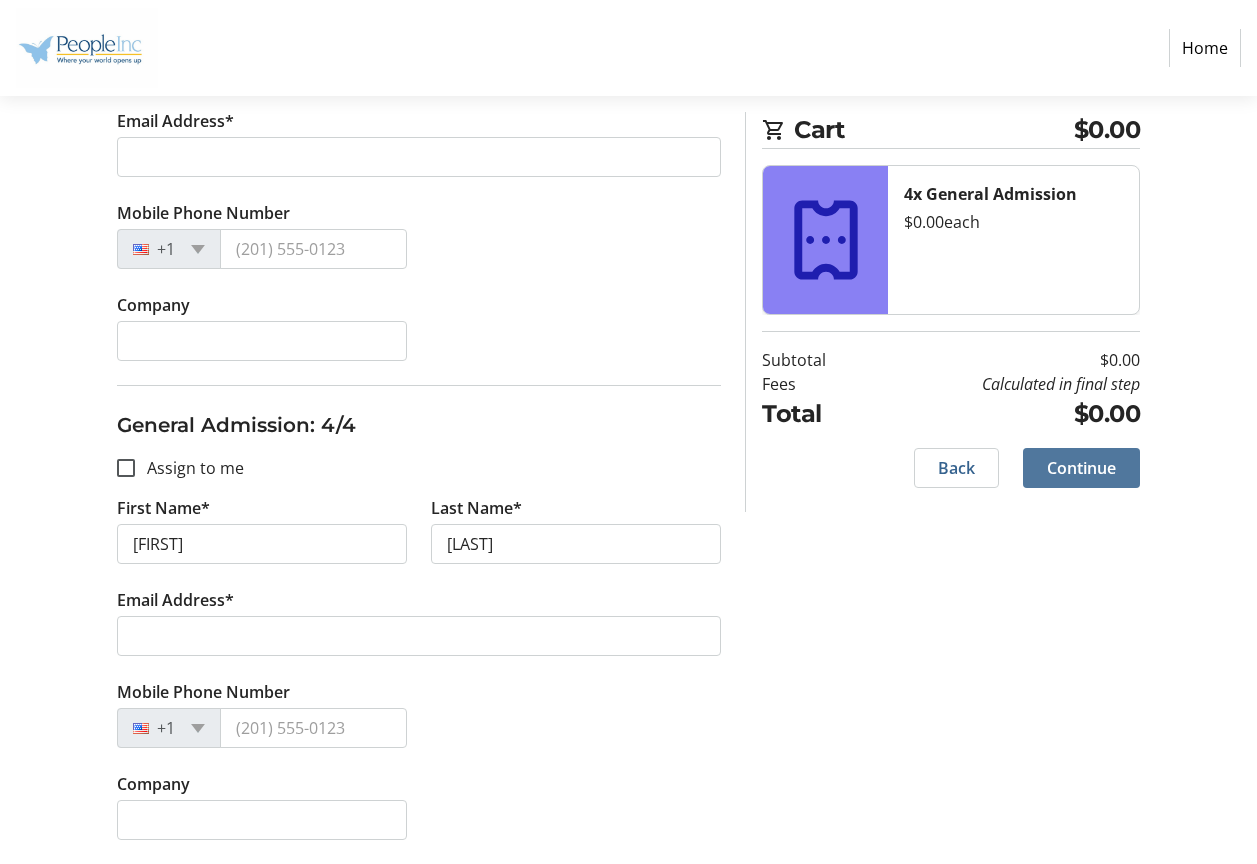 click on "Continue" 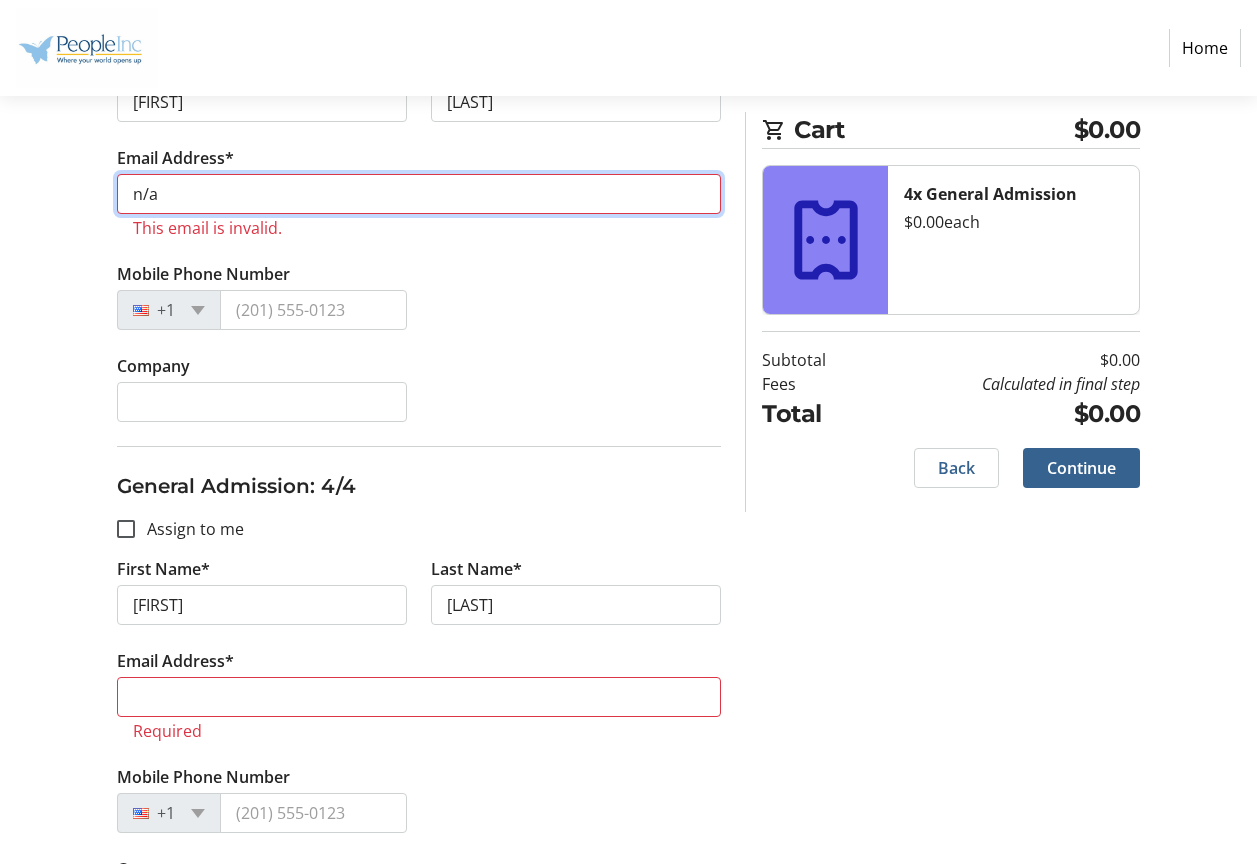 scroll, scrollTop: 1462, scrollLeft: 0, axis: vertical 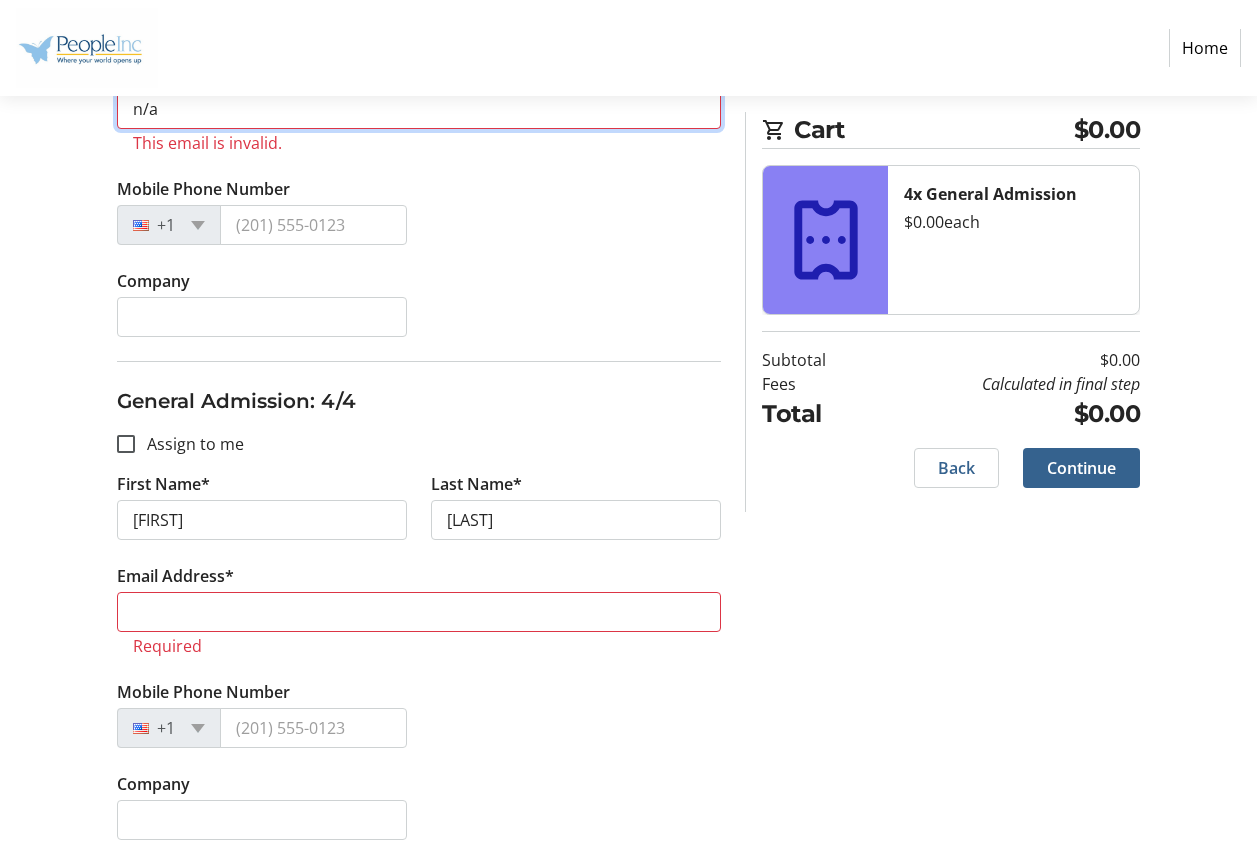 type on "n/a" 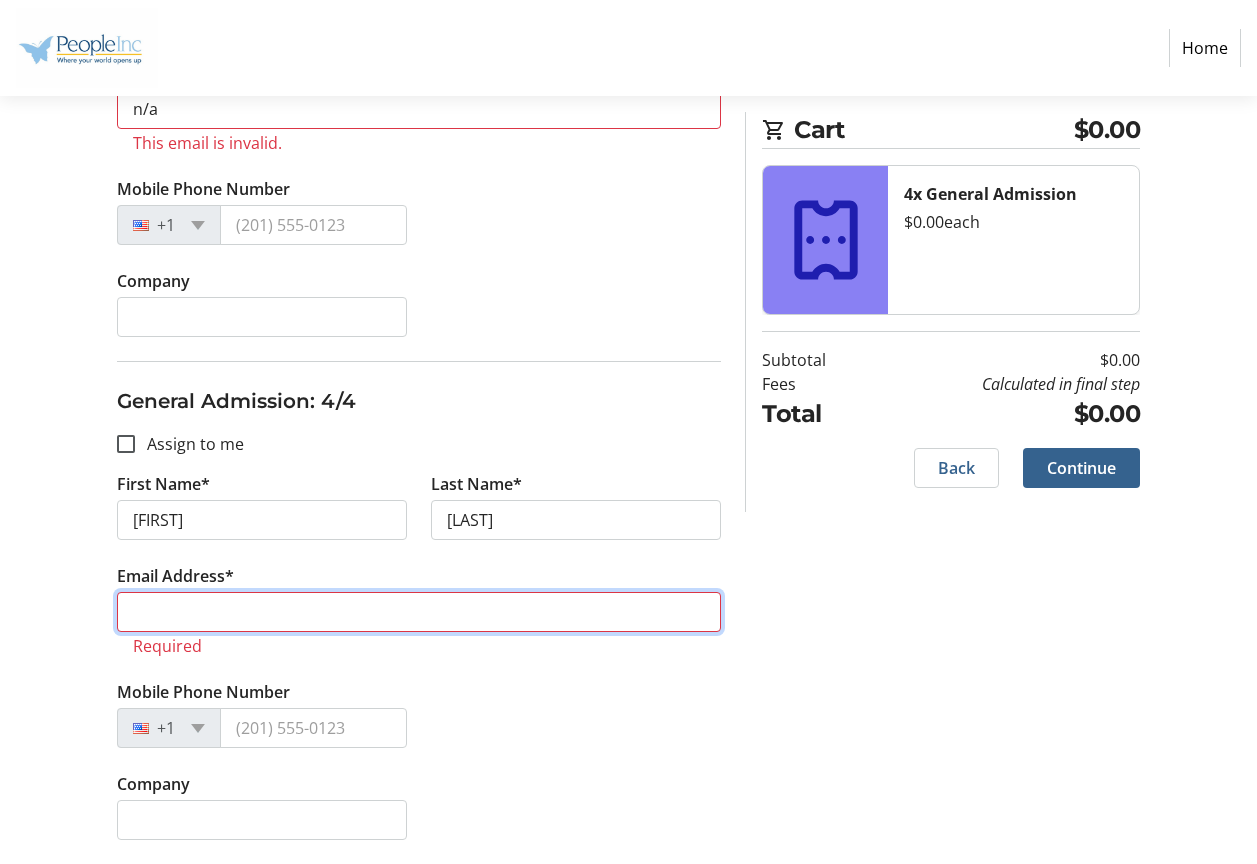 click on "Email Address*" at bounding box center (419, 612) 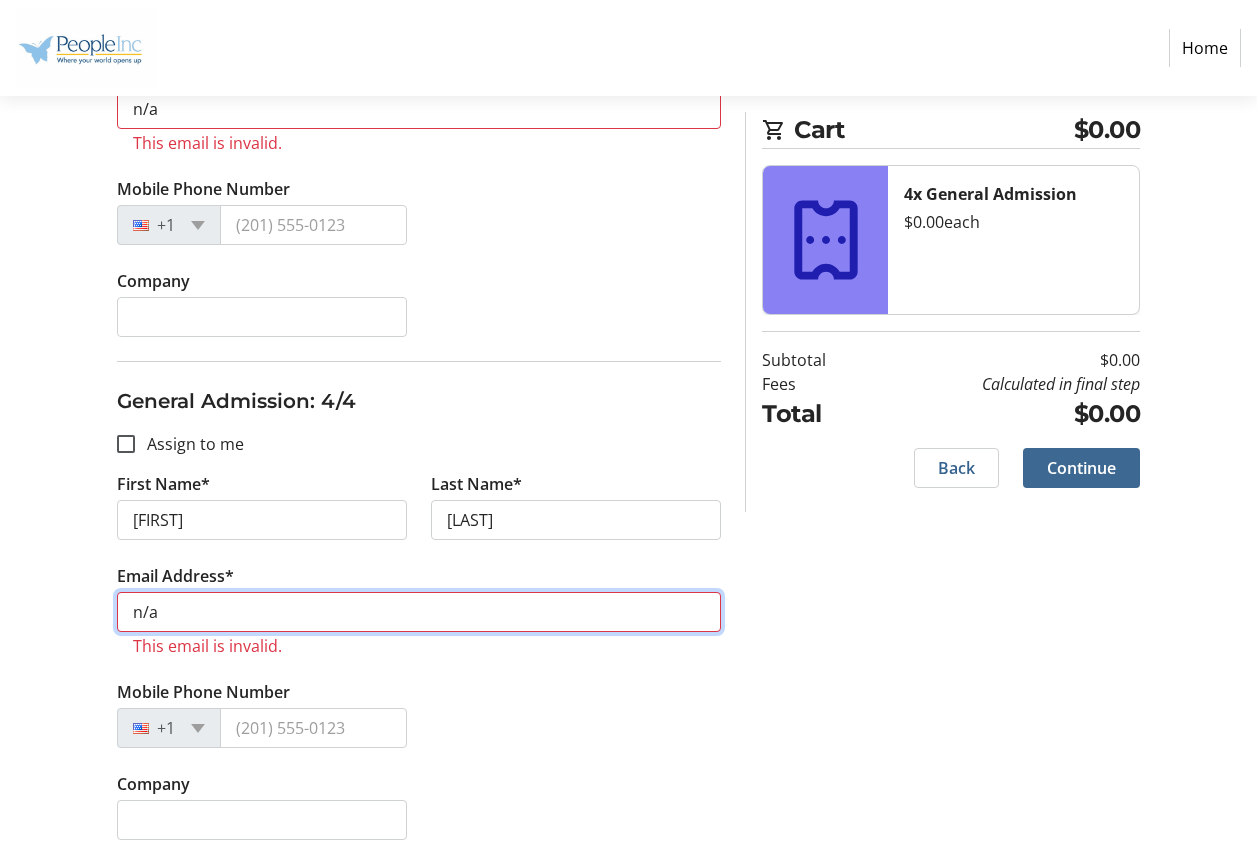 type on "n/a" 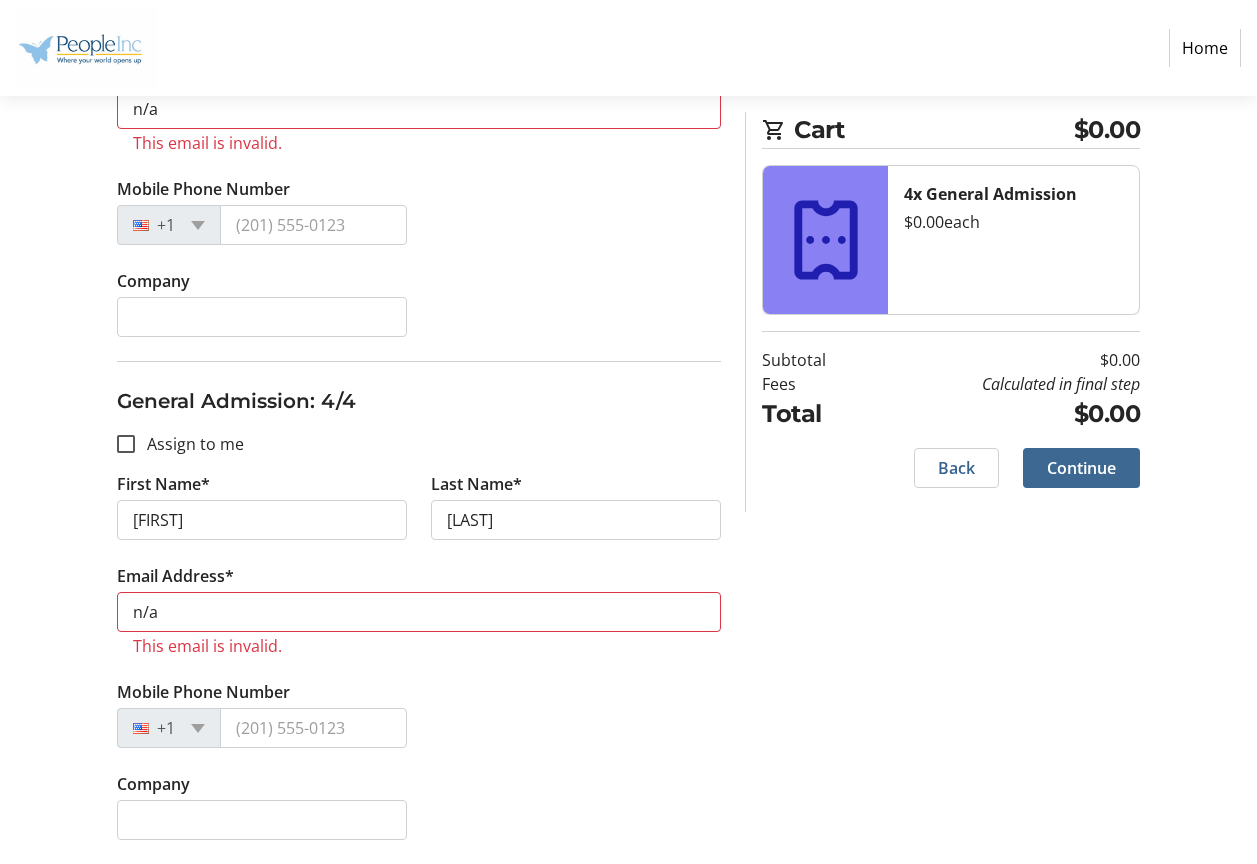 click on "Continue" 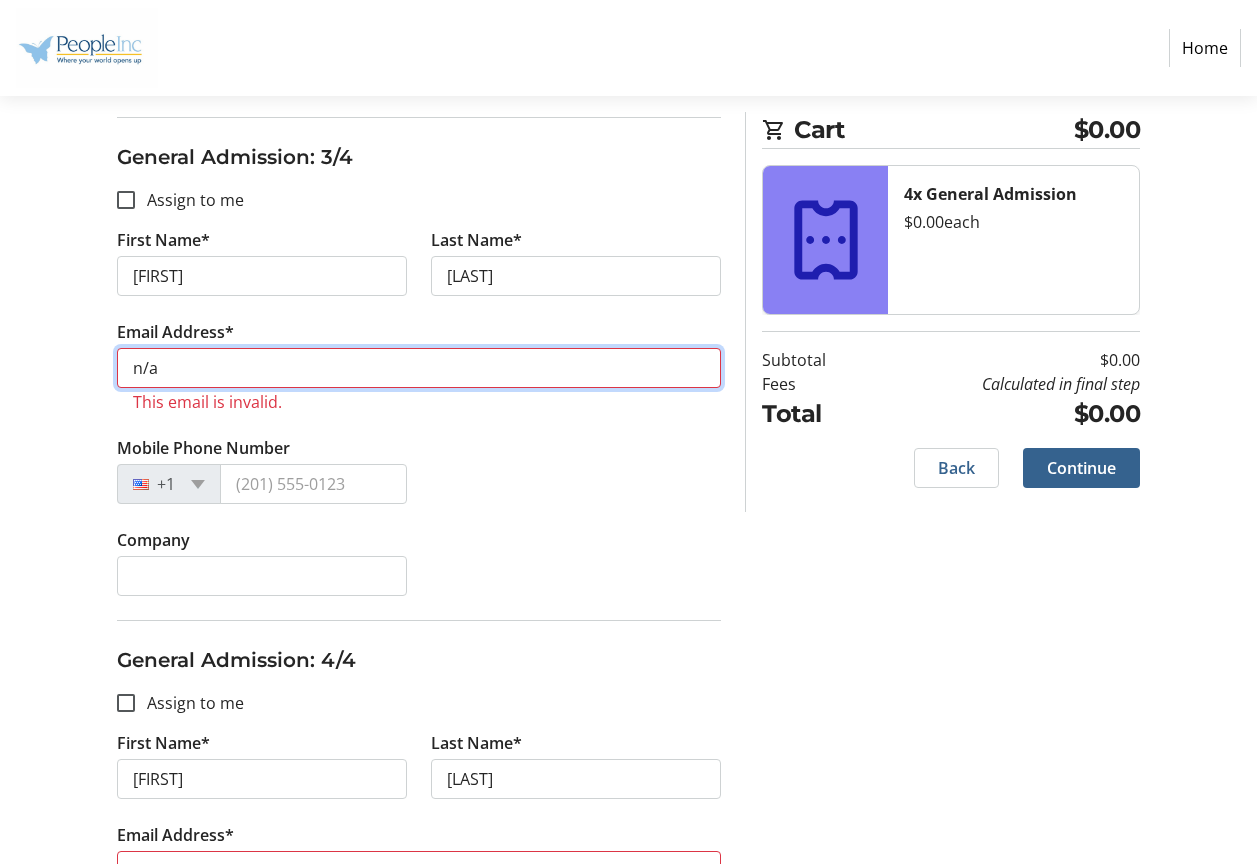 scroll, scrollTop: 1195, scrollLeft: 0, axis: vertical 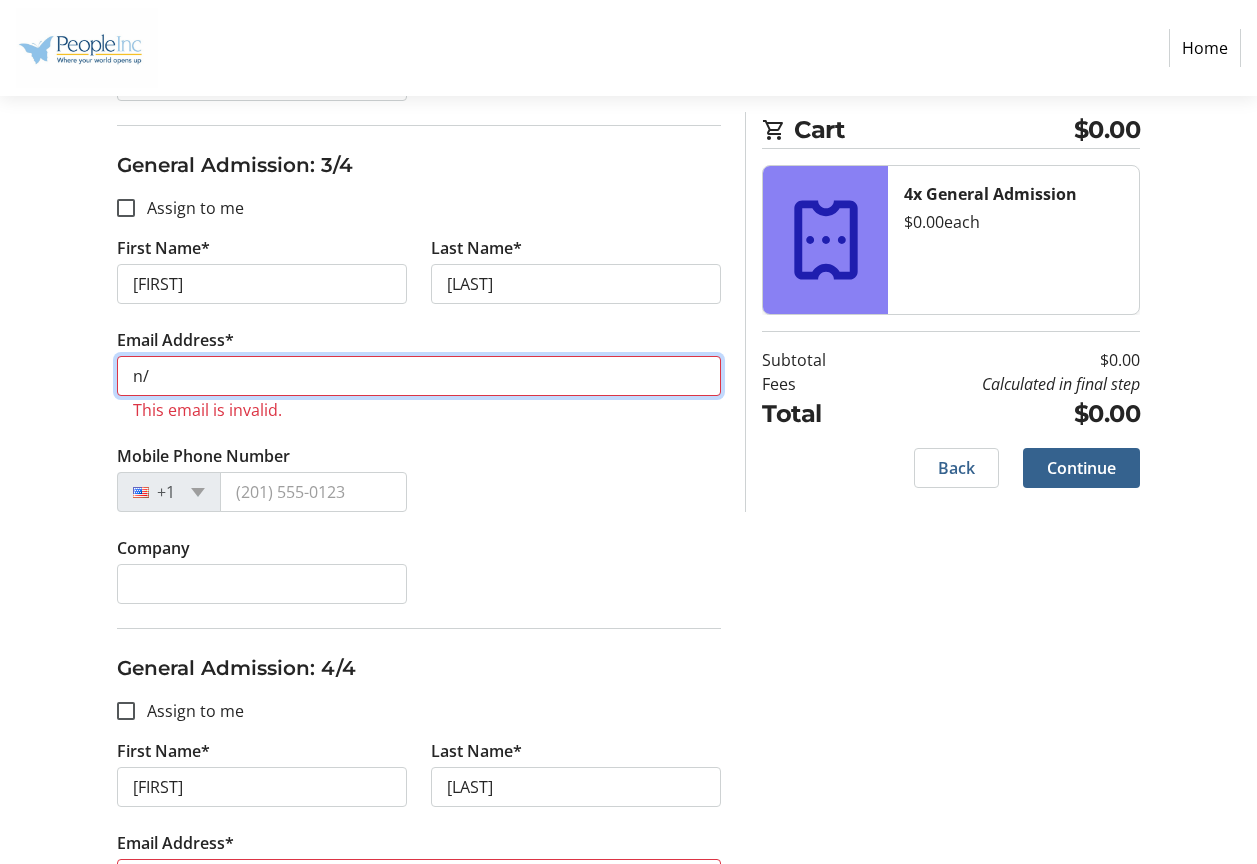 type on "n" 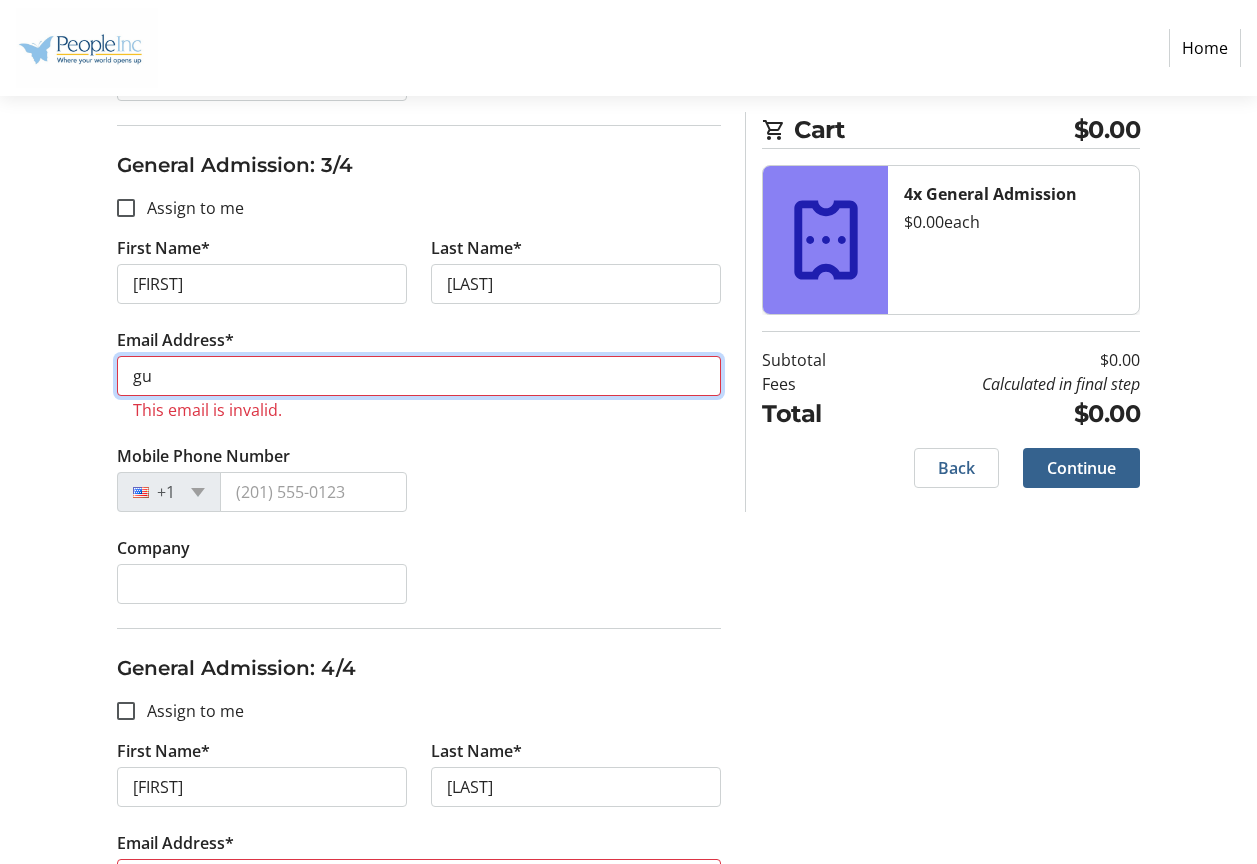type on "gunncey98@example.com" 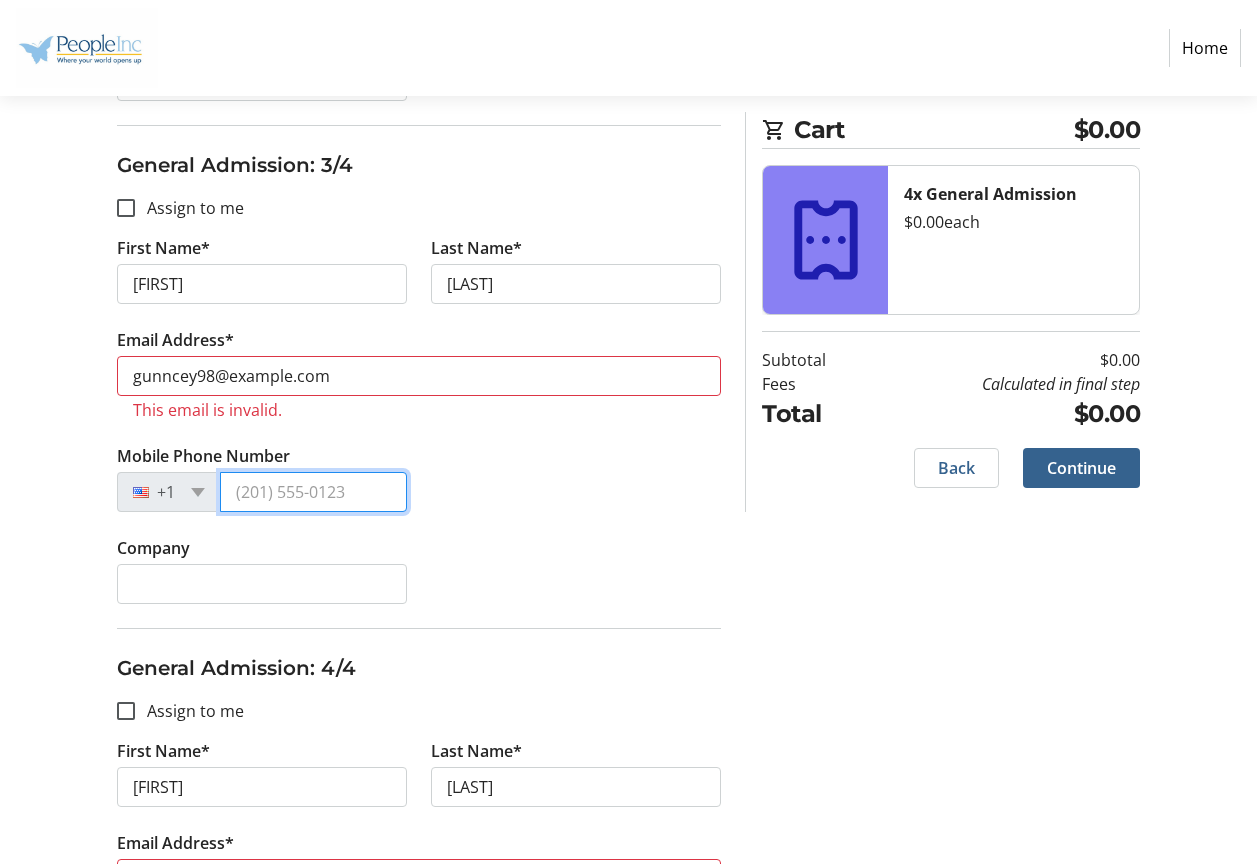 type on "[PHONE]" 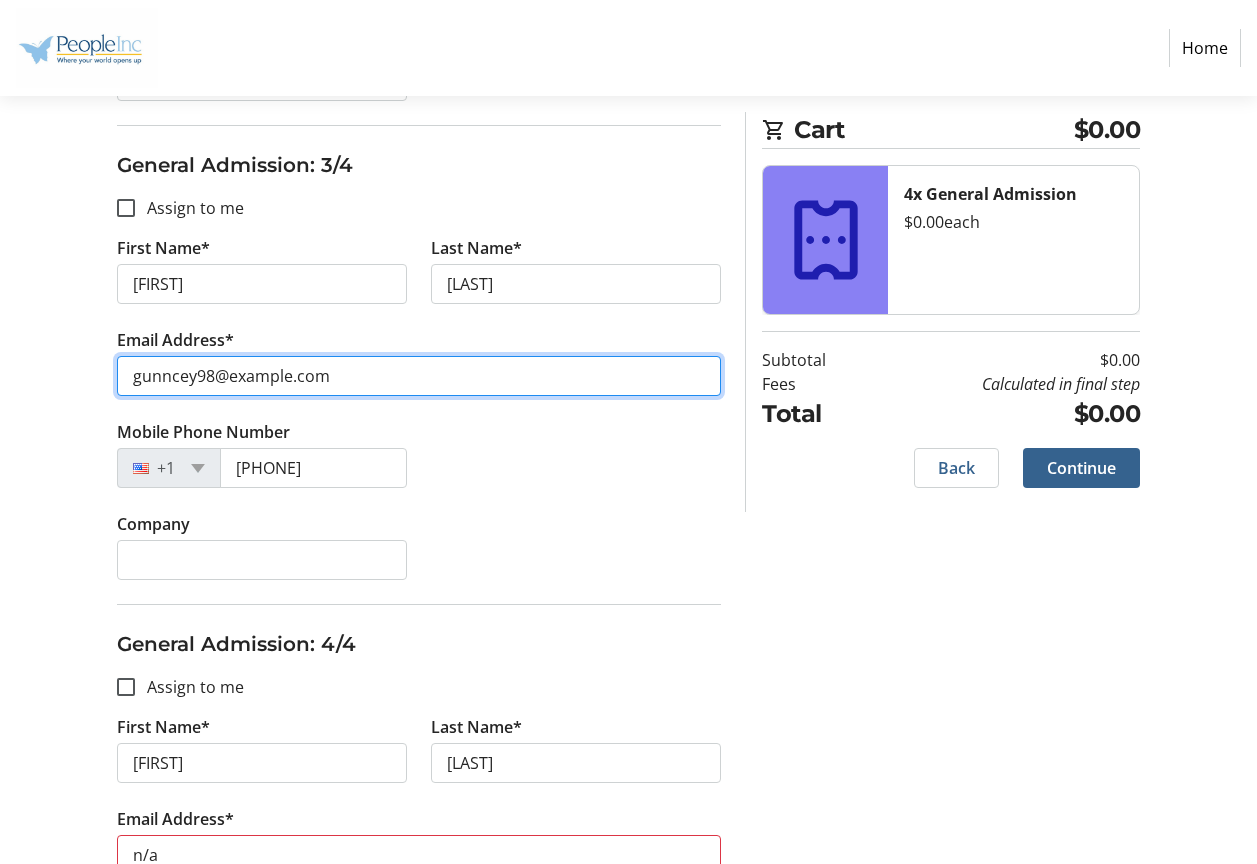 type on "christophermorrow095@example.com" 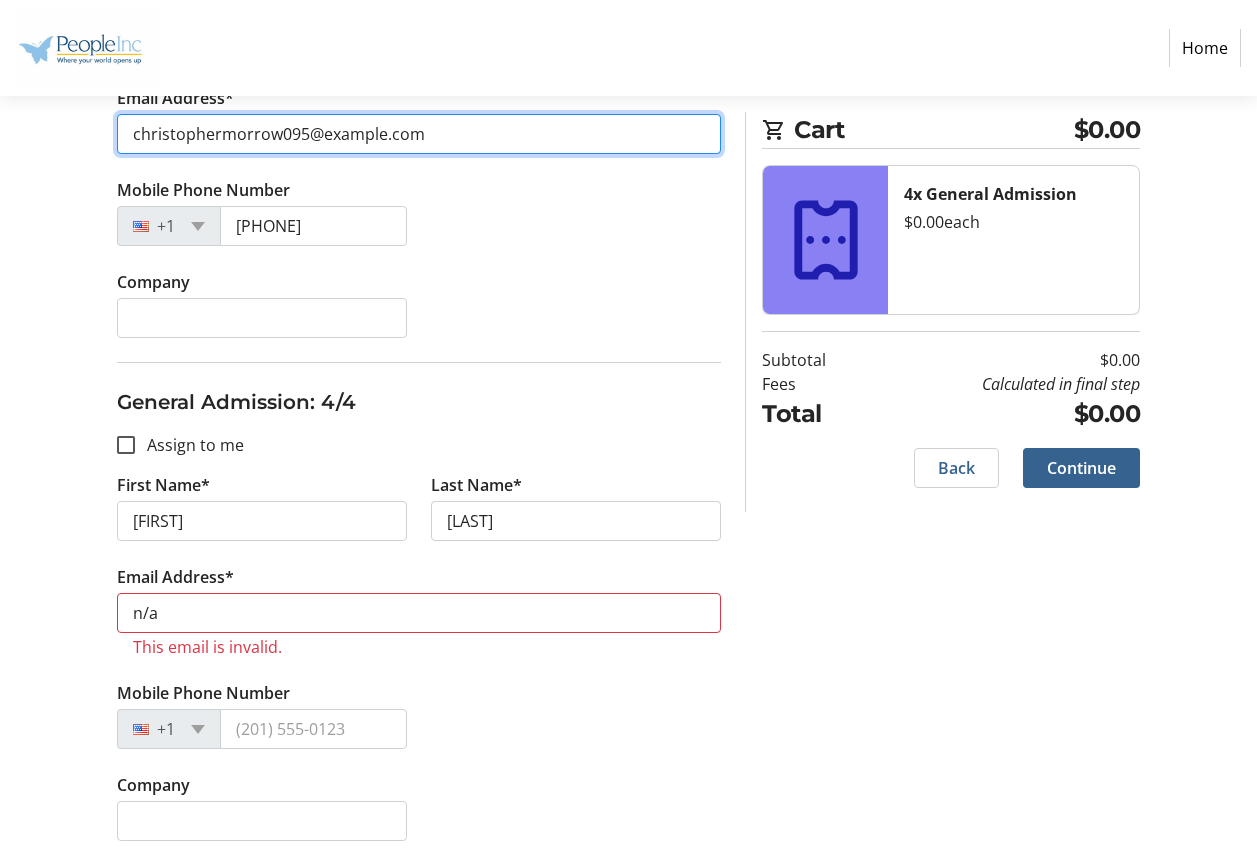 scroll, scrollTop: 1438, scrollLeft: 0, axis: vertical 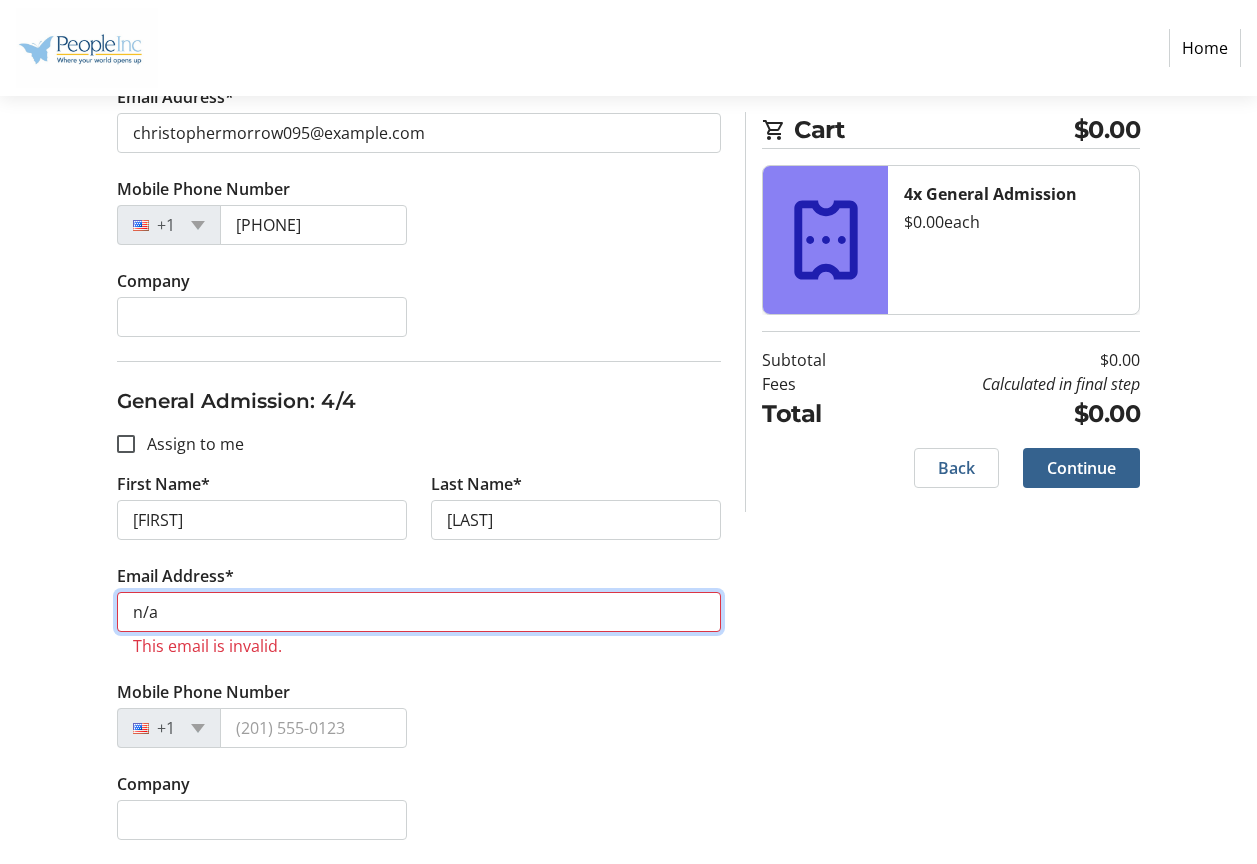 click on "n/a" at bounding box center [419, 612] 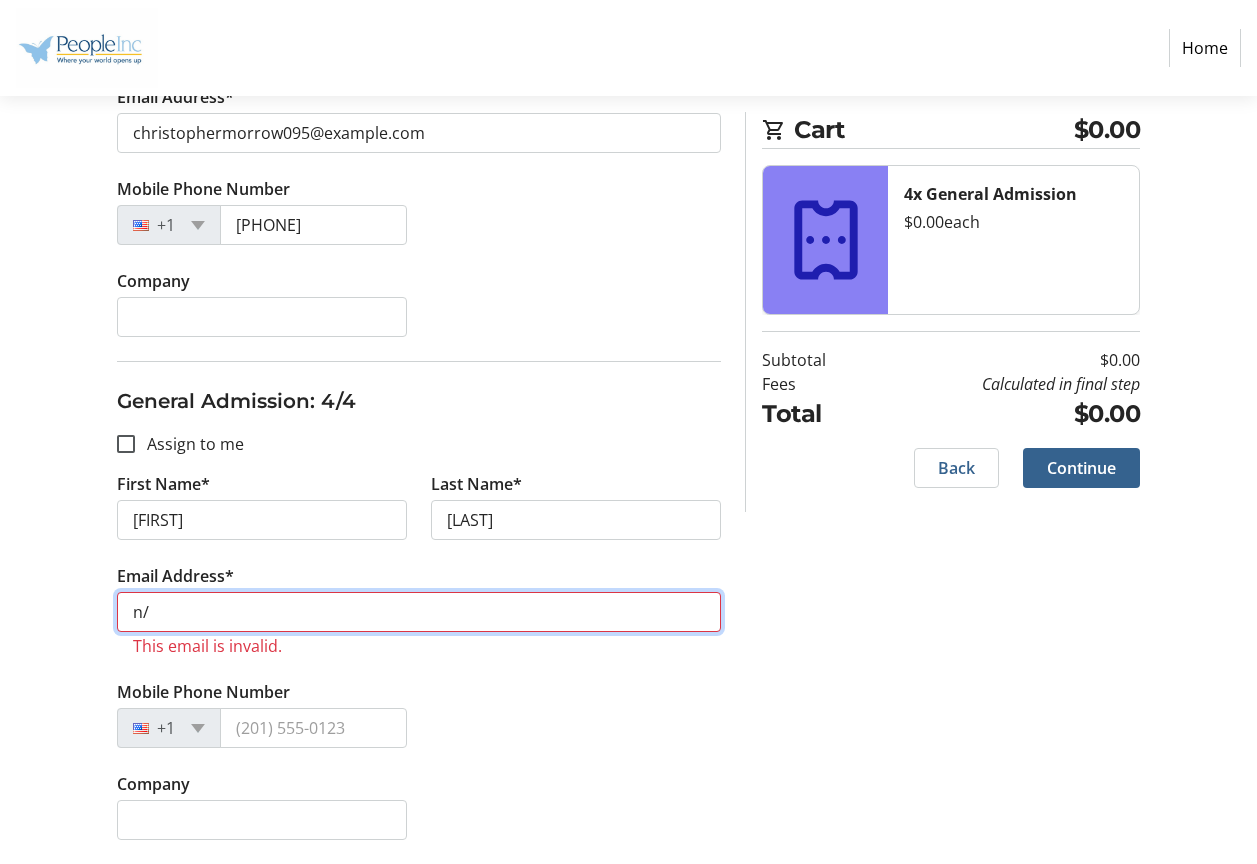 type on "n" 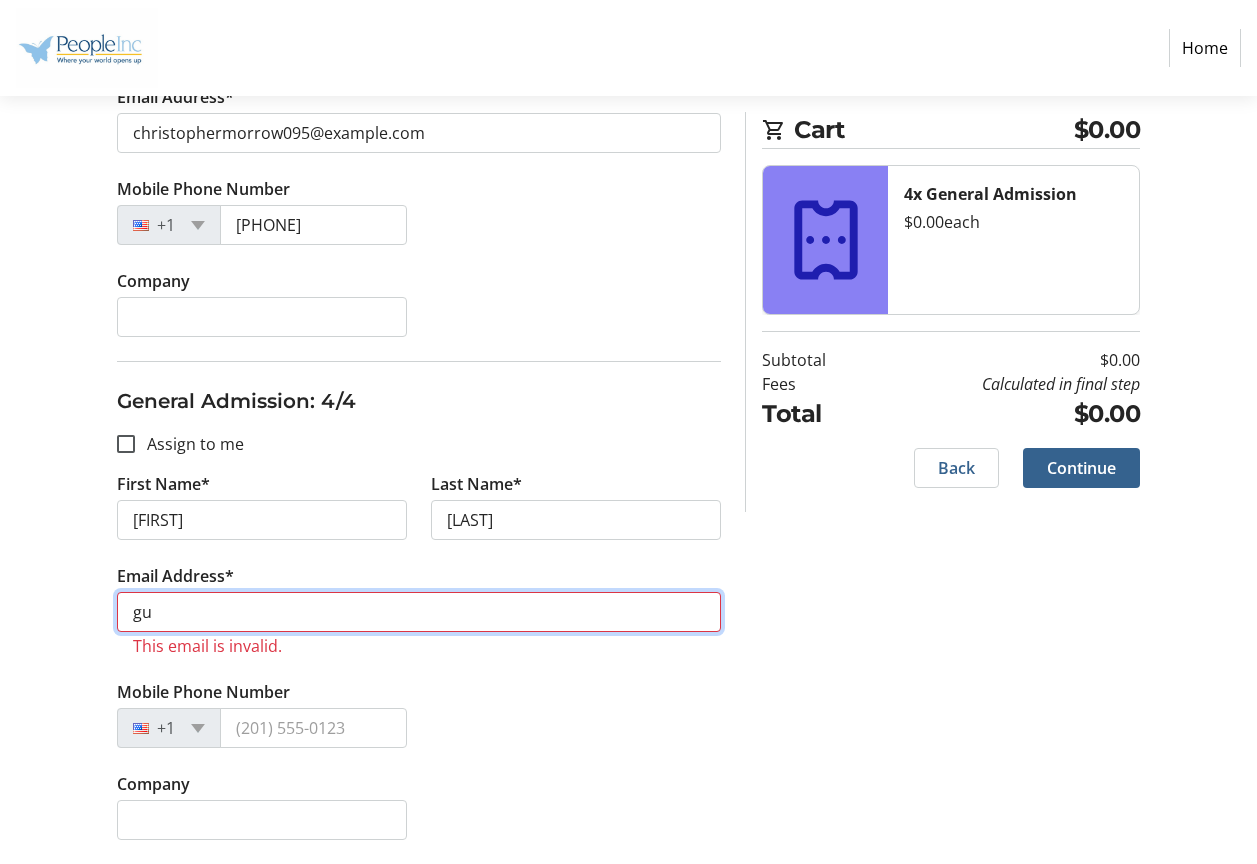 type on "gunncey98@example.com" 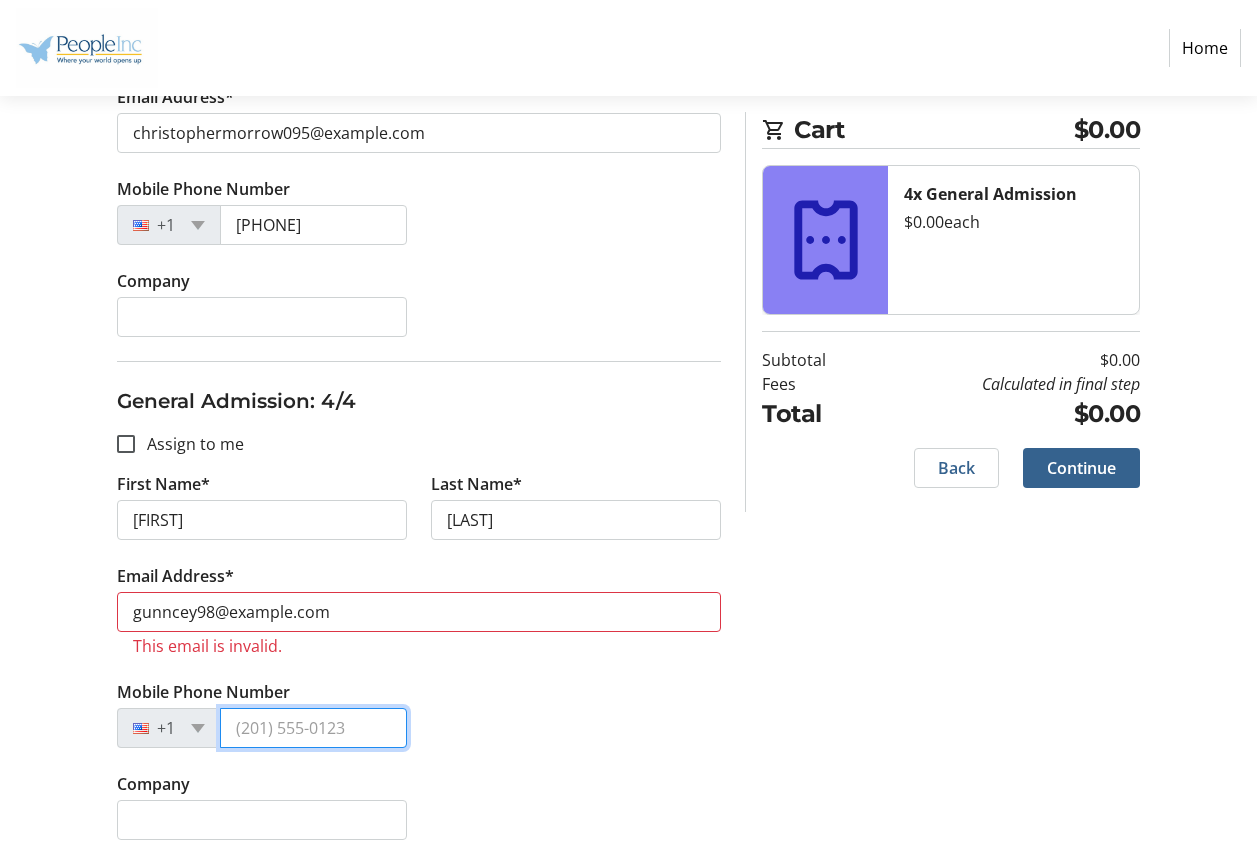 type on "[PHONE]" 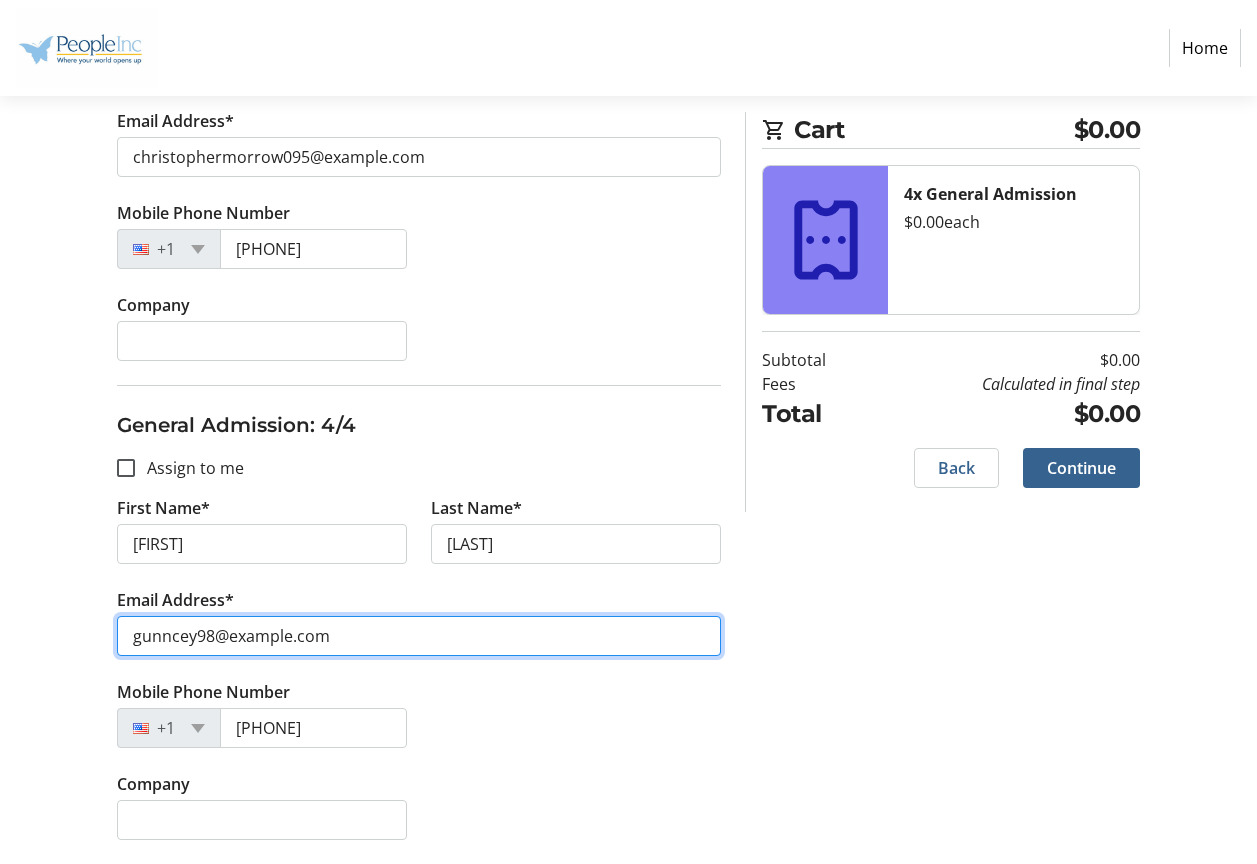 type on "christophermorrow095@example.com" 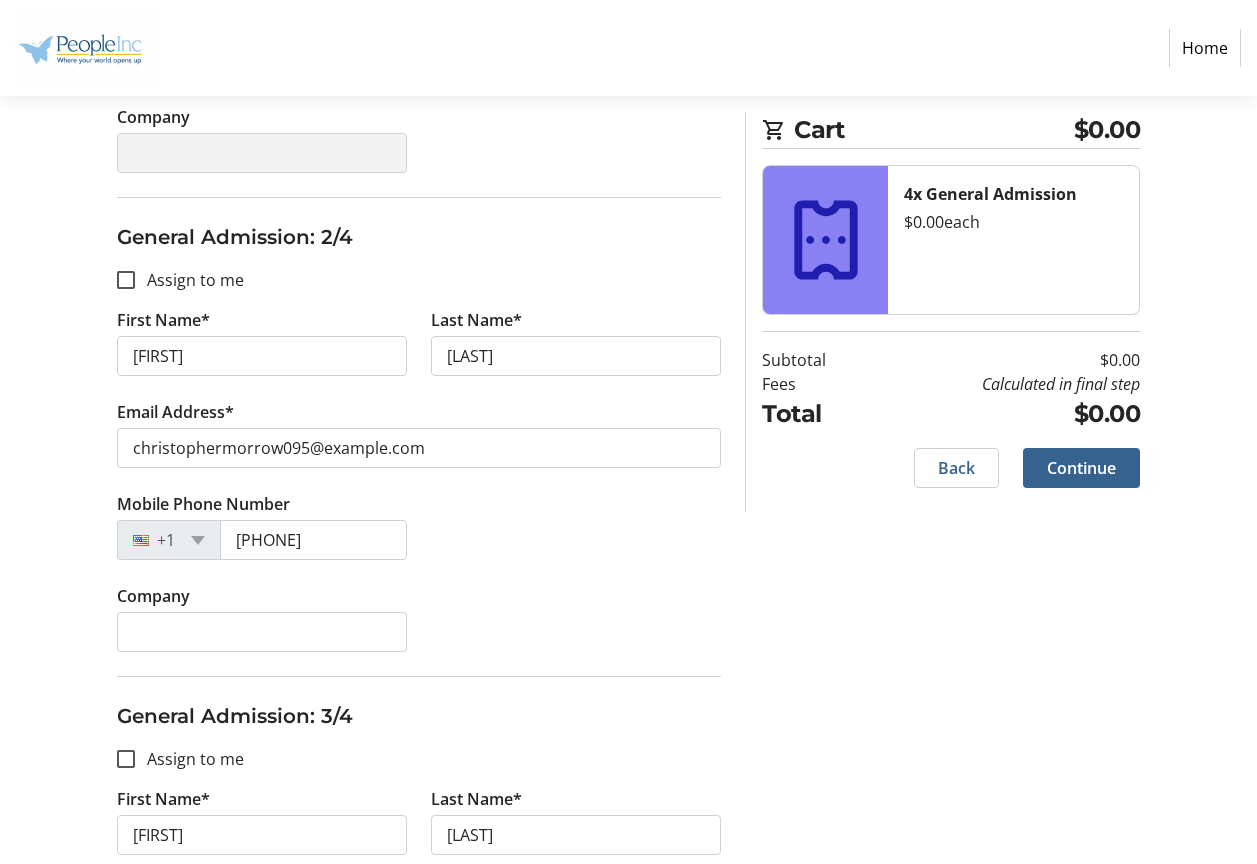 scroll, scrollTop: 614, scrollLeft: 0, axis: vertical 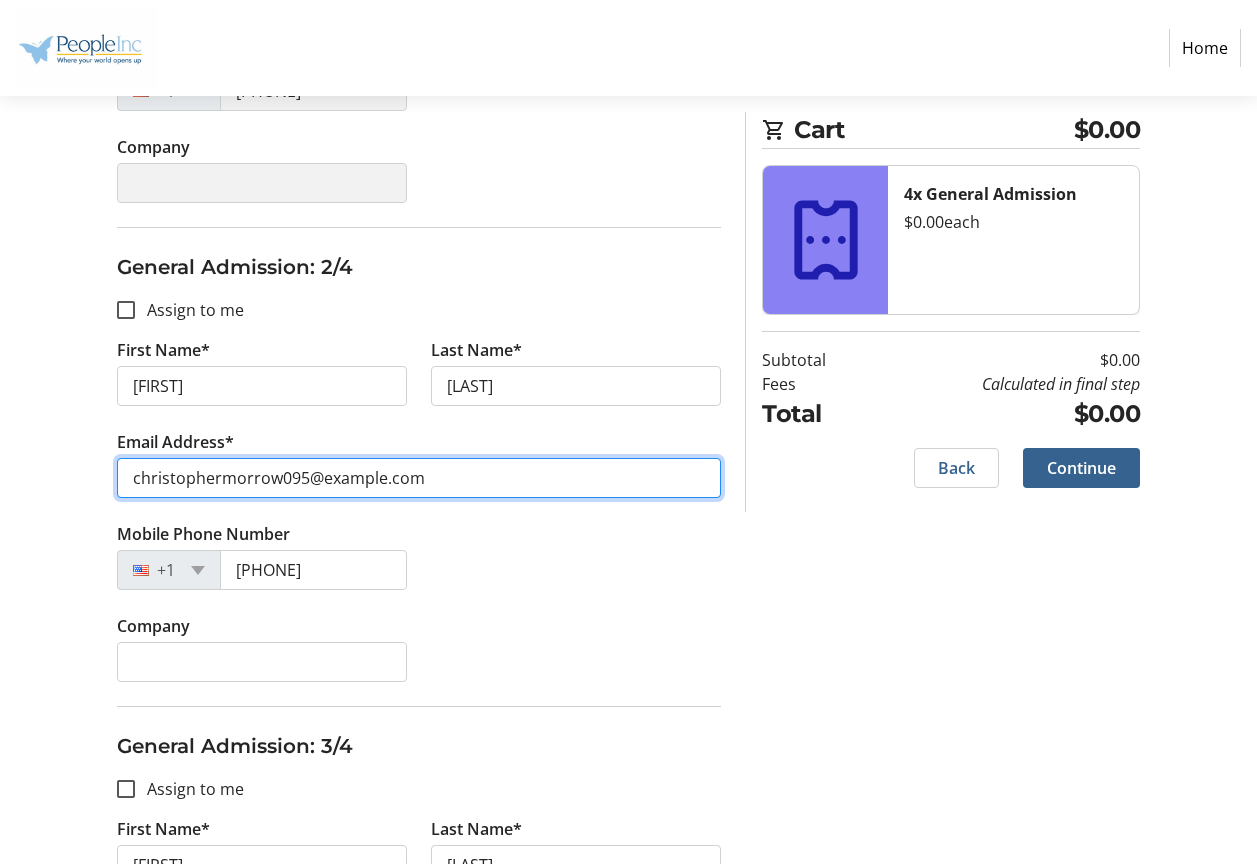 drag, startPoint x: 337, startPoint y: 468, endPoint x: 25, endPoint y: 423, distance: 315.2285 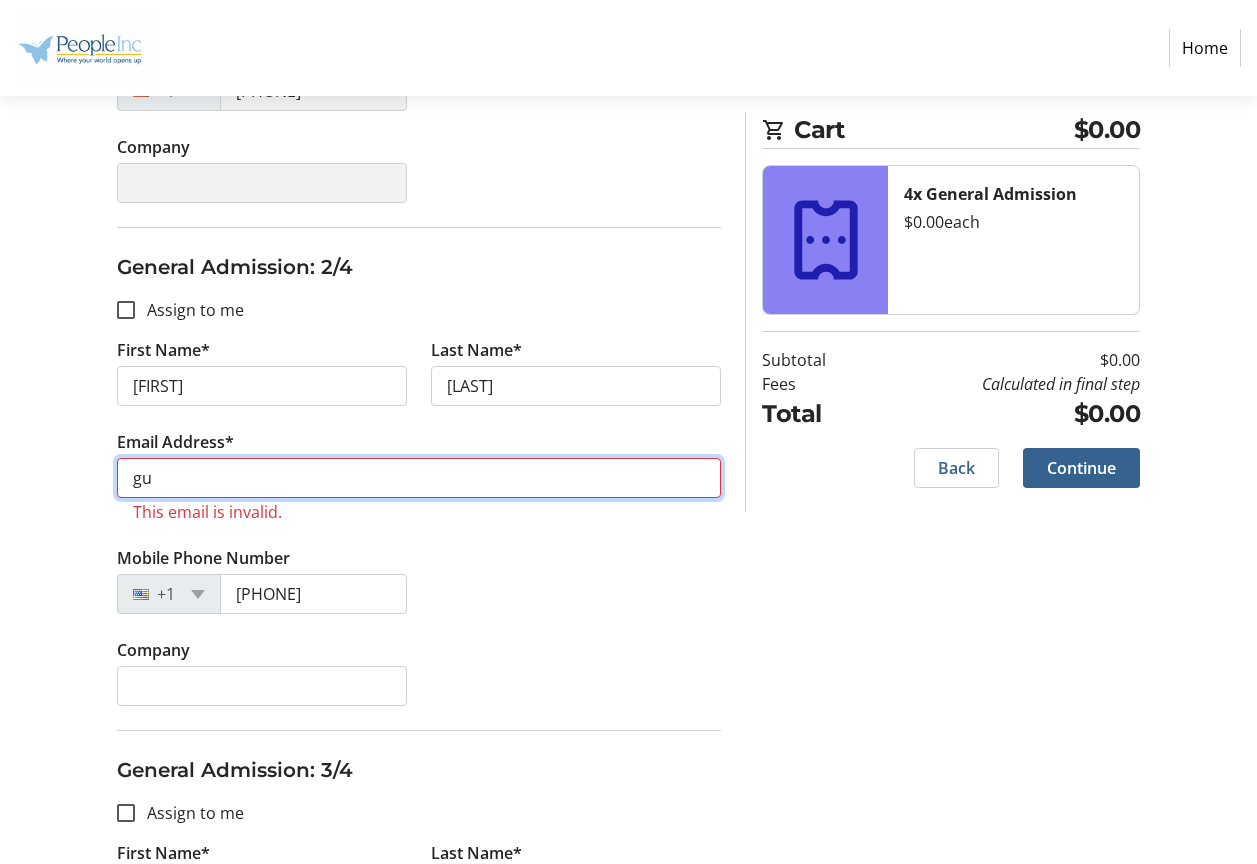 type on "gunncey98@example.com" 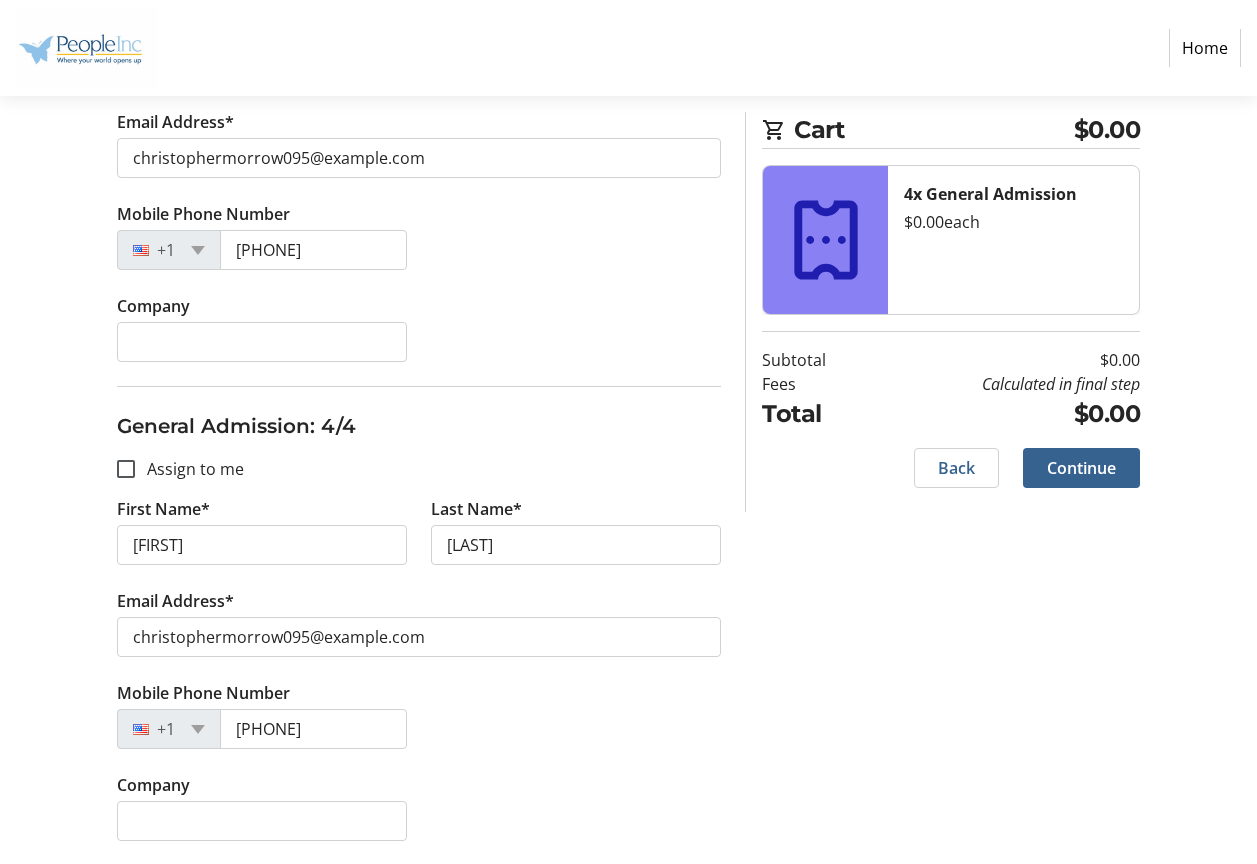 scroll, scrollTop: 1414, scrollLeft: 0, axis: vertical 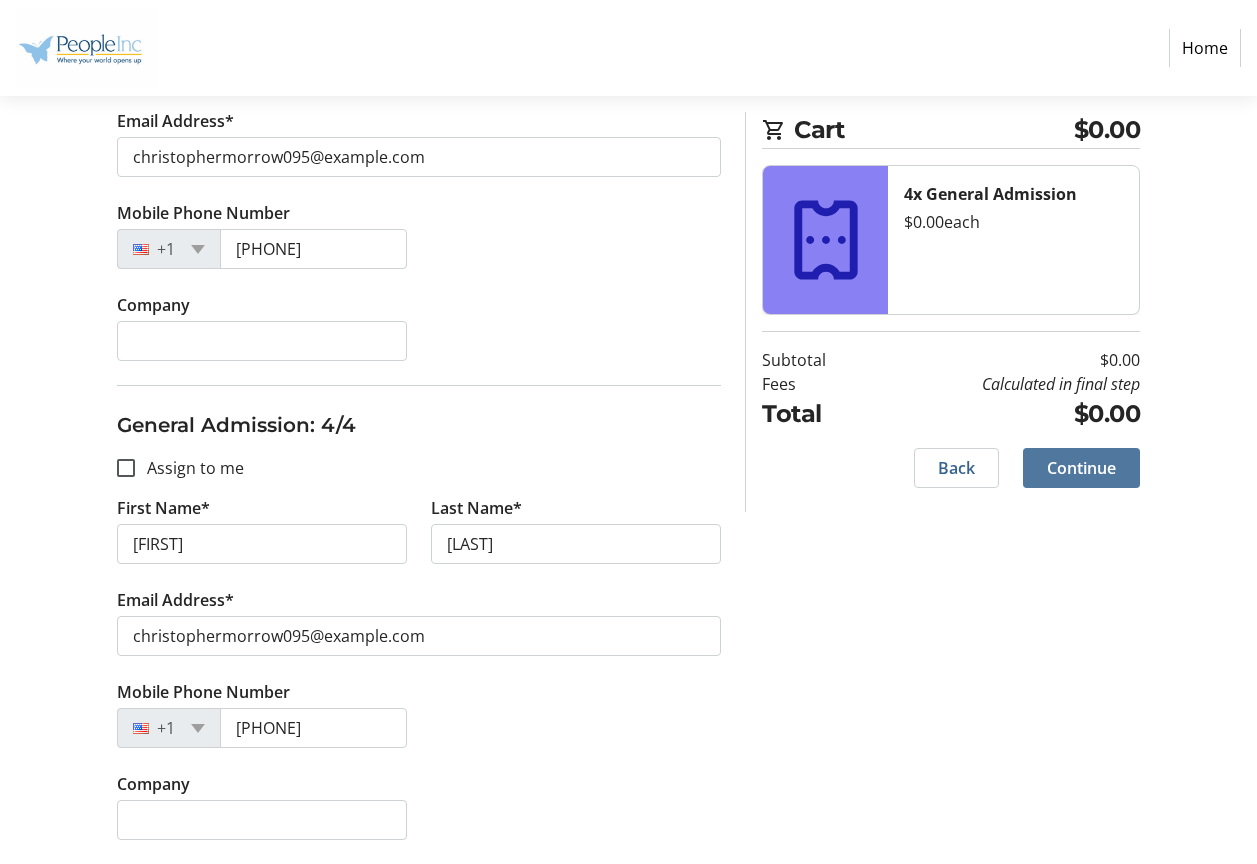click 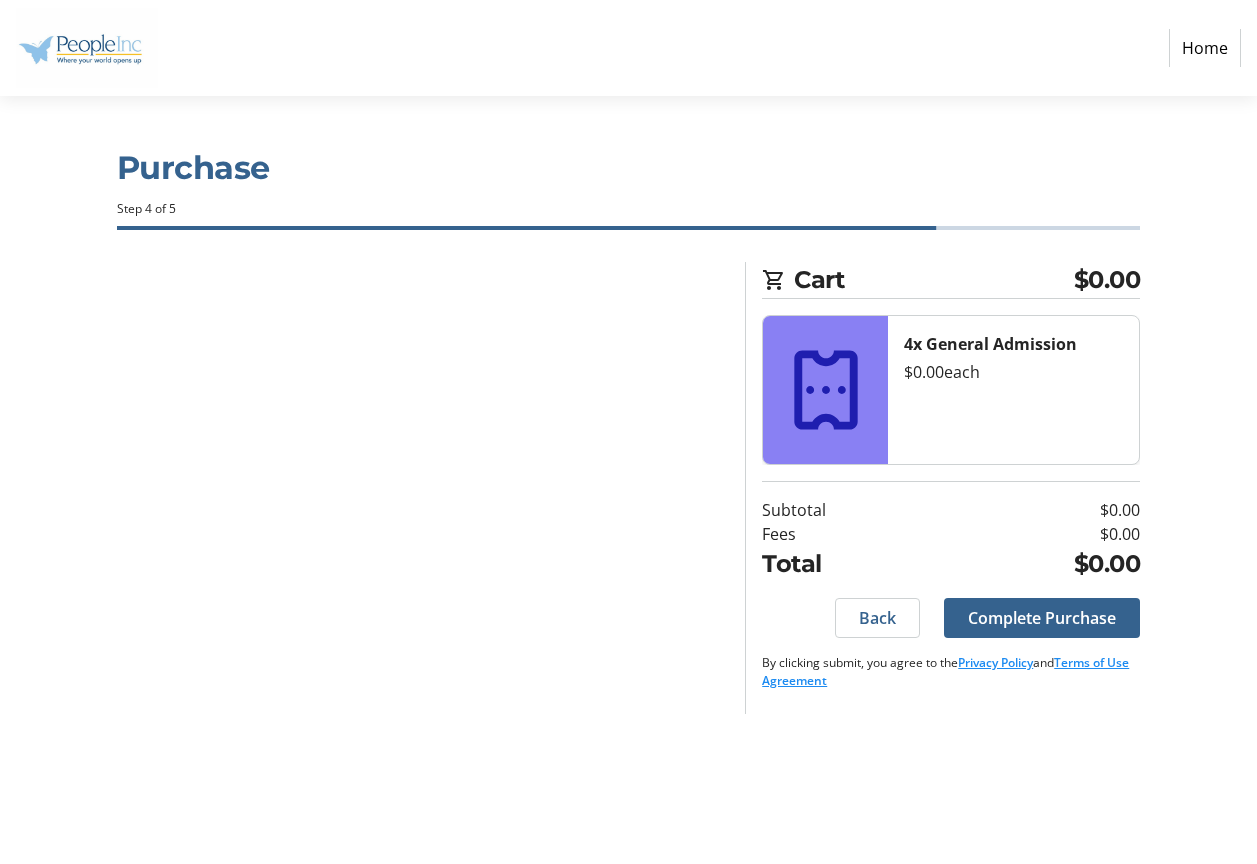 scroll, scrollTop: 0, scrollLeft: 0, axis: both 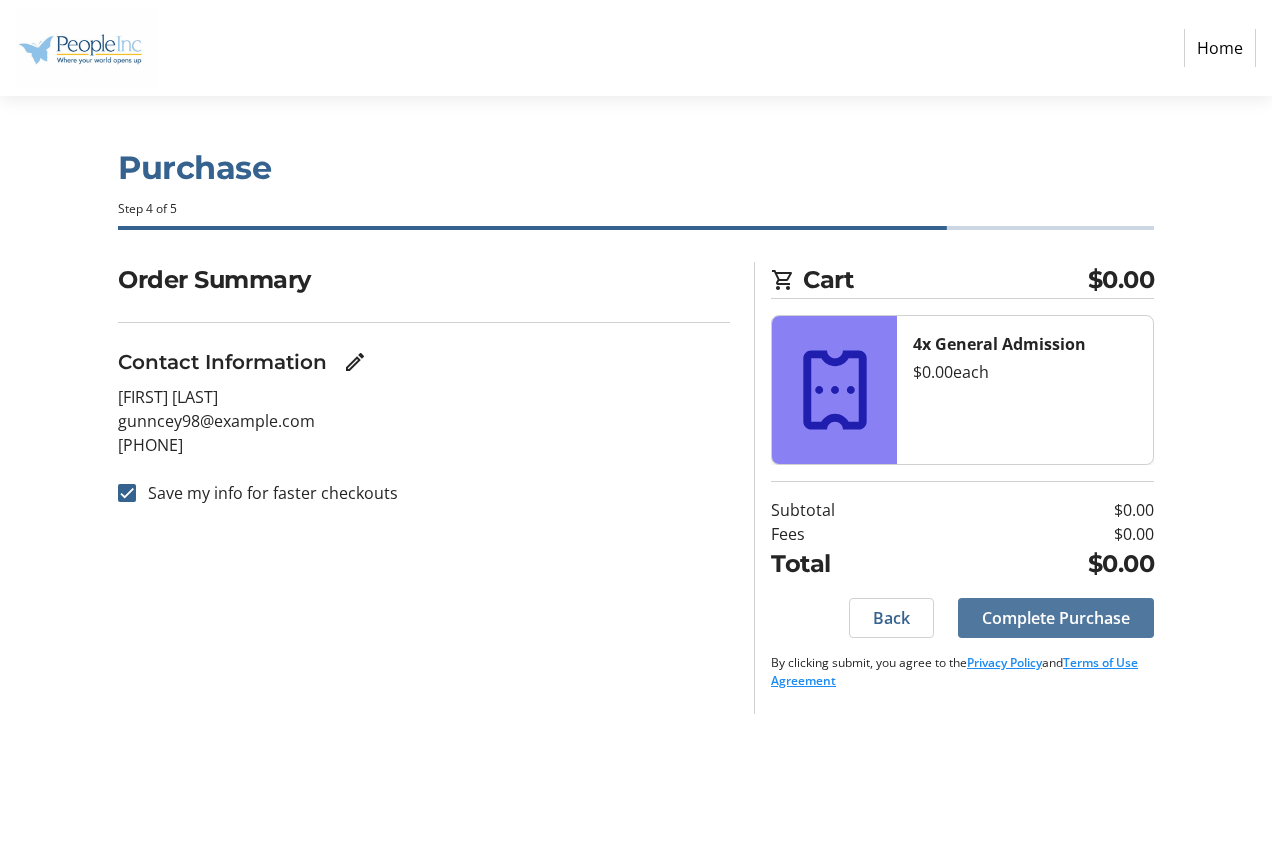 click on "Complete Purchase" 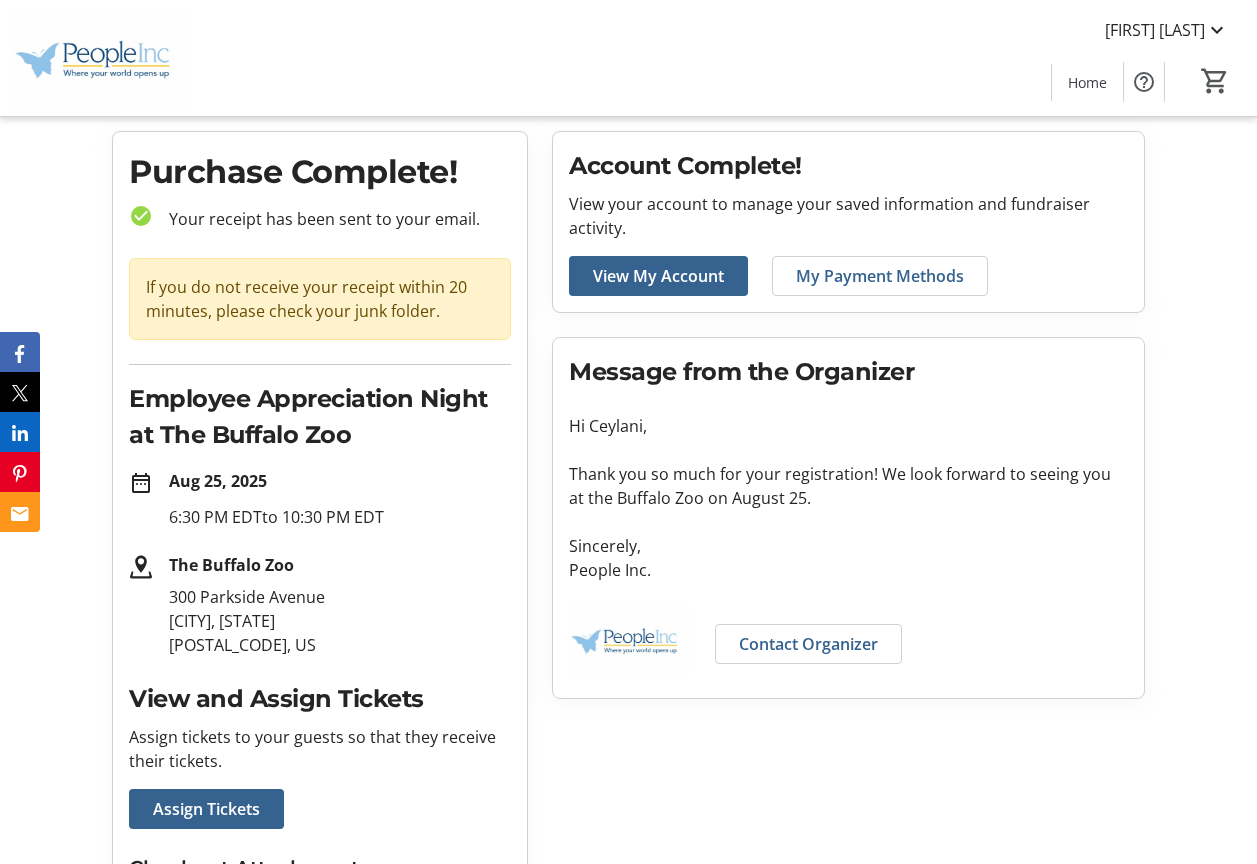 scroll, scrollTop: 0, scrollLeft: 0, axis: both 